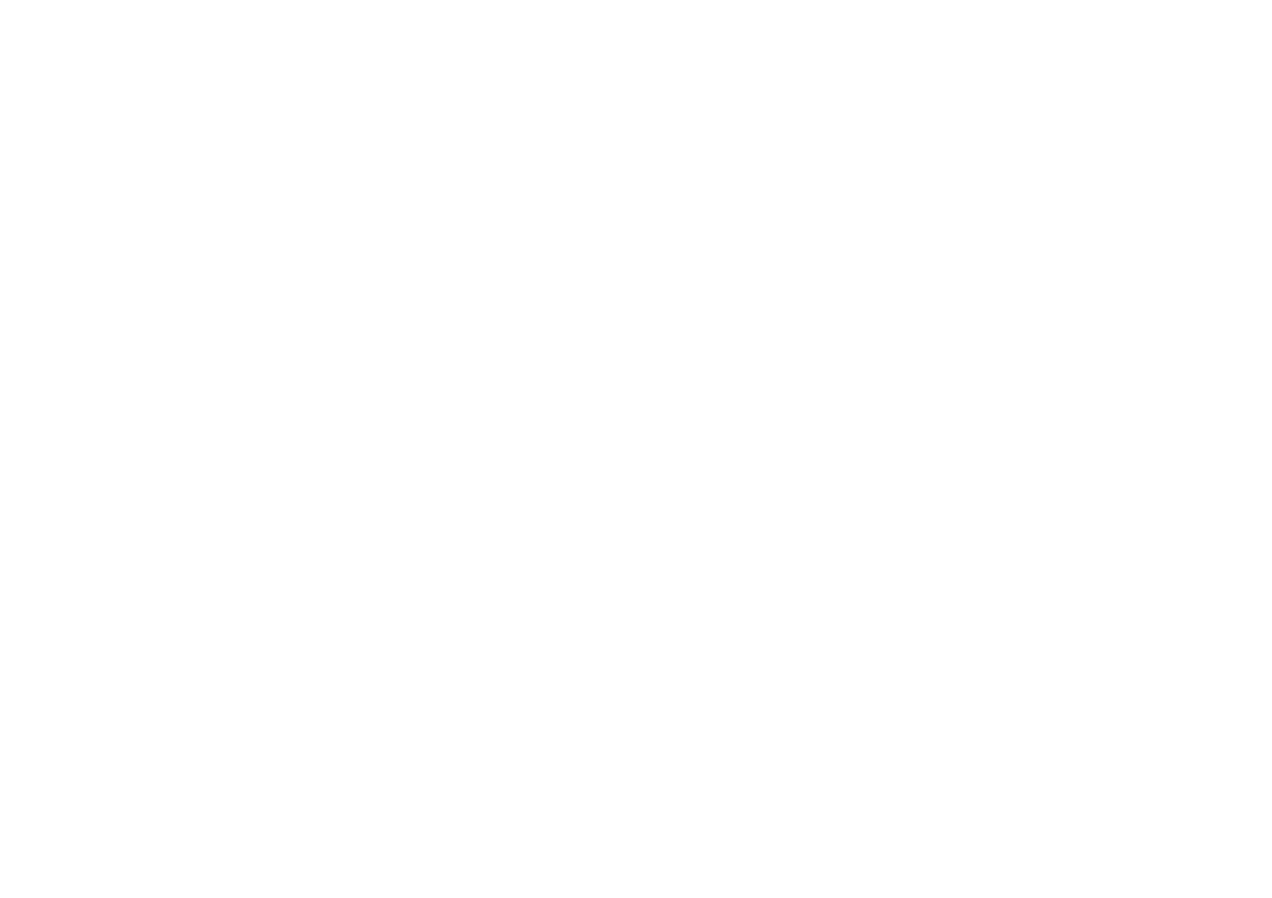 scroll, scrollTop: 0, scrollLeft: 0, axis: both 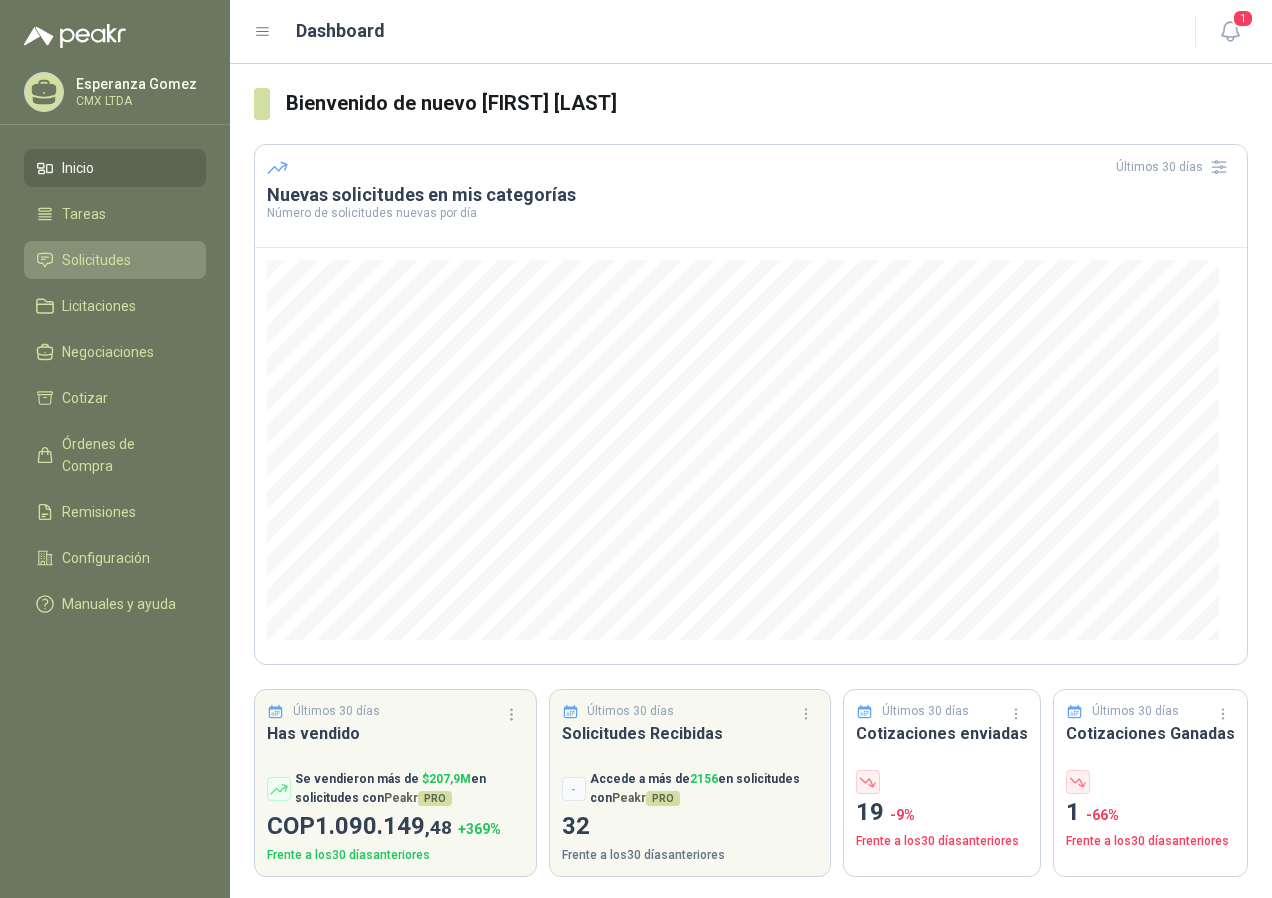 click on "Solicitudes" at bounding box center [96, 260] 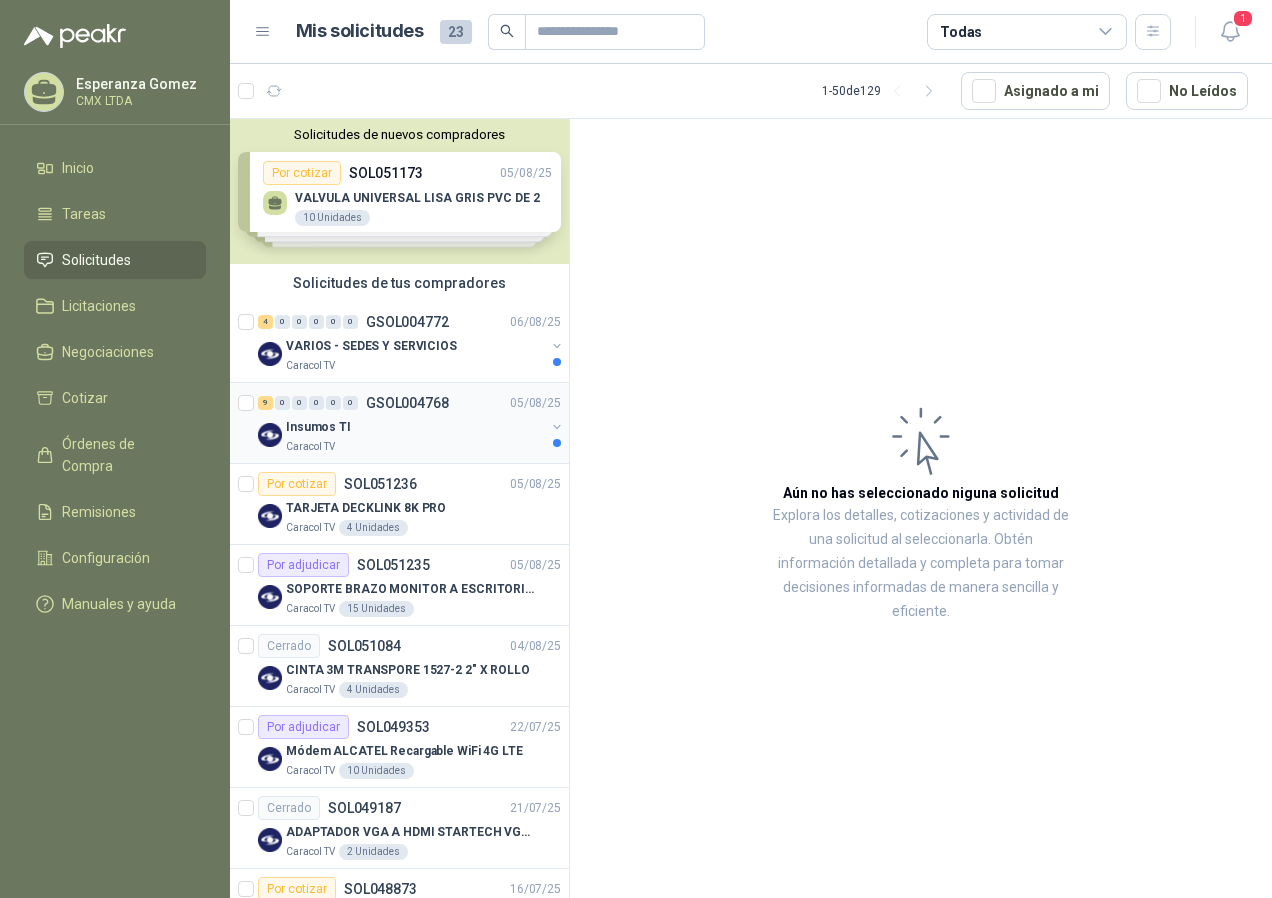 click on "Insumos TI" at bounding box center [415, 427] 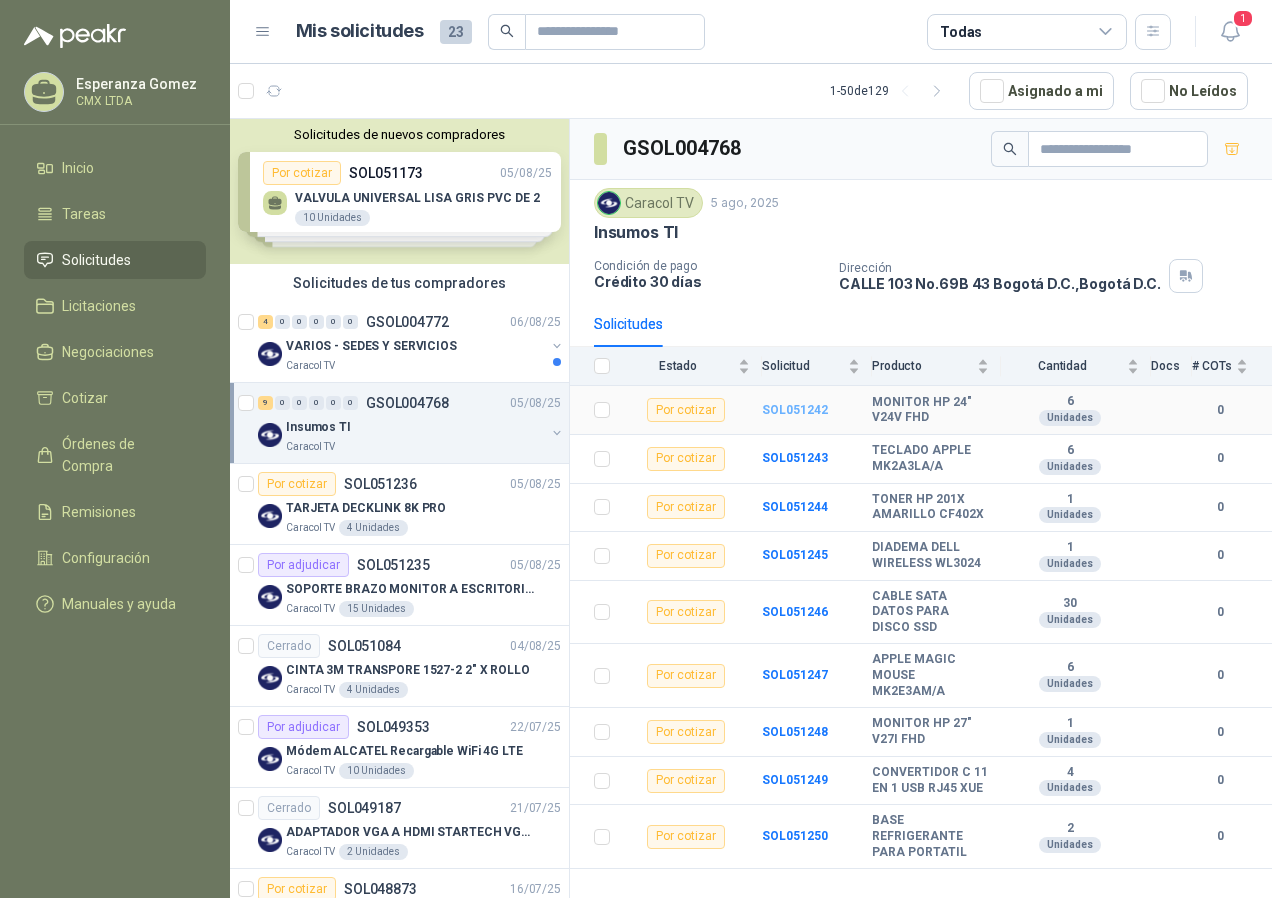 click on "SOL051242" at bounding box center (795, 410) 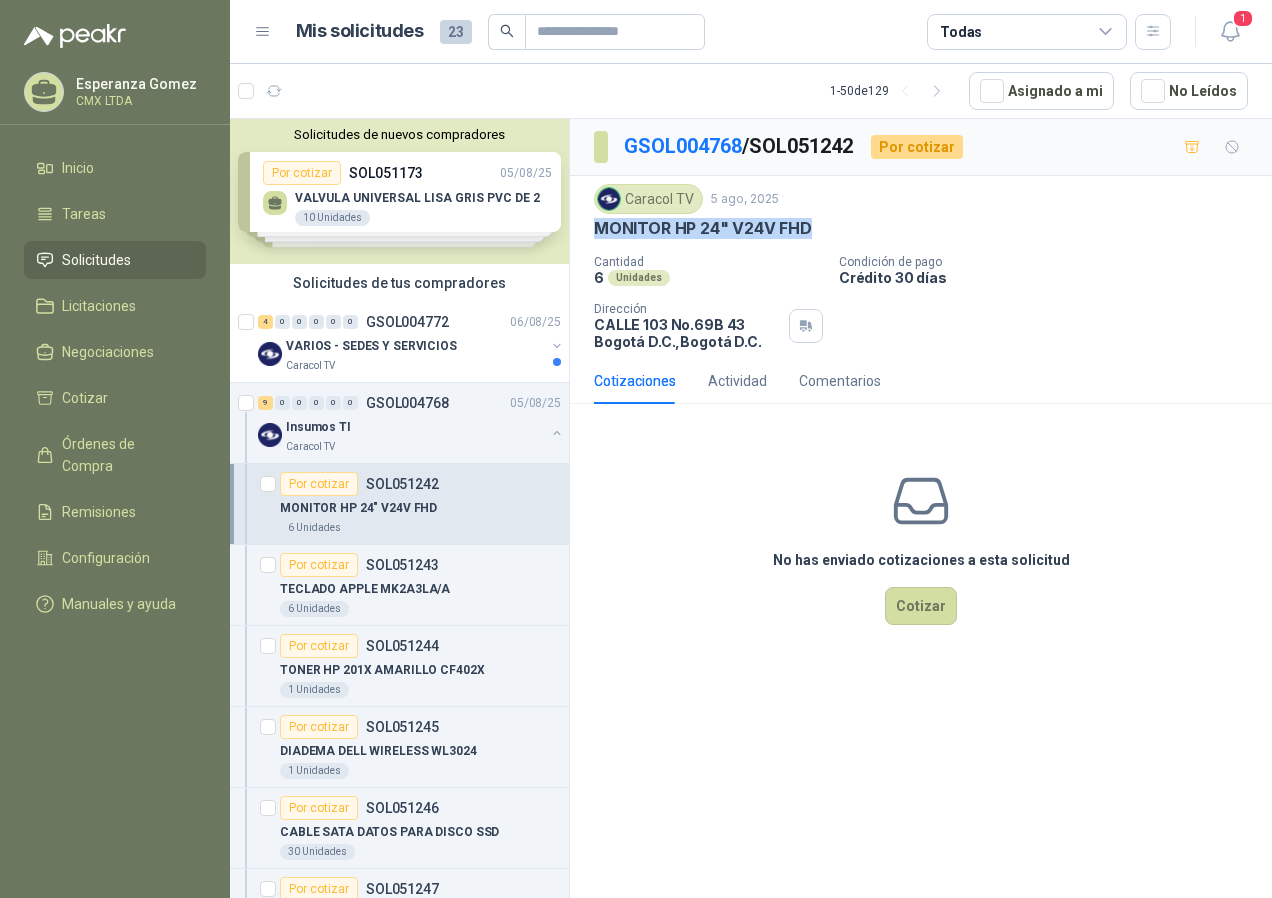 drag, startPoint x: 590, startPoint y: 223, endPoint x: 809, endPoint y: 240, distance: 219.65883 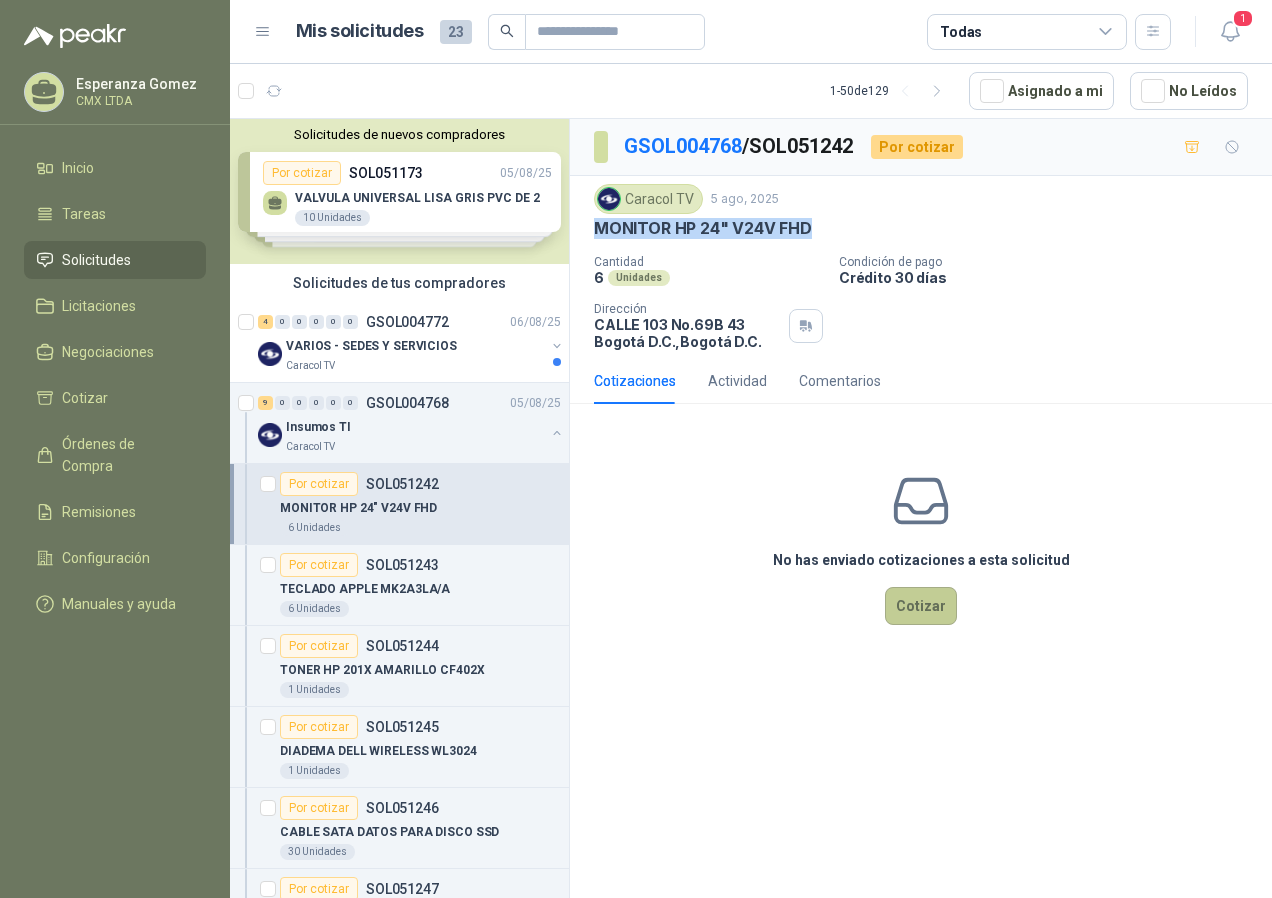 click on "Cotizar" at bounding box center (921, 606) 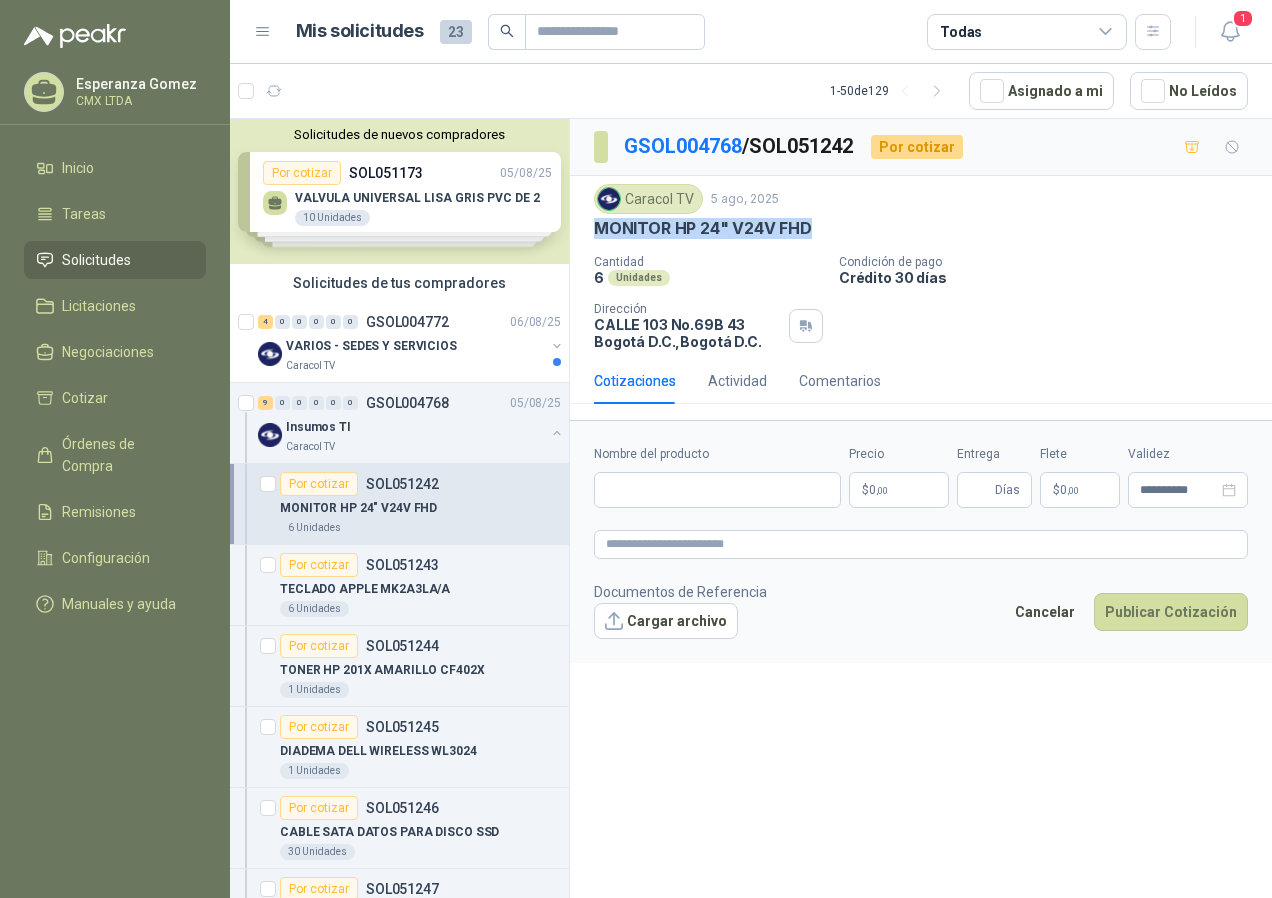 type 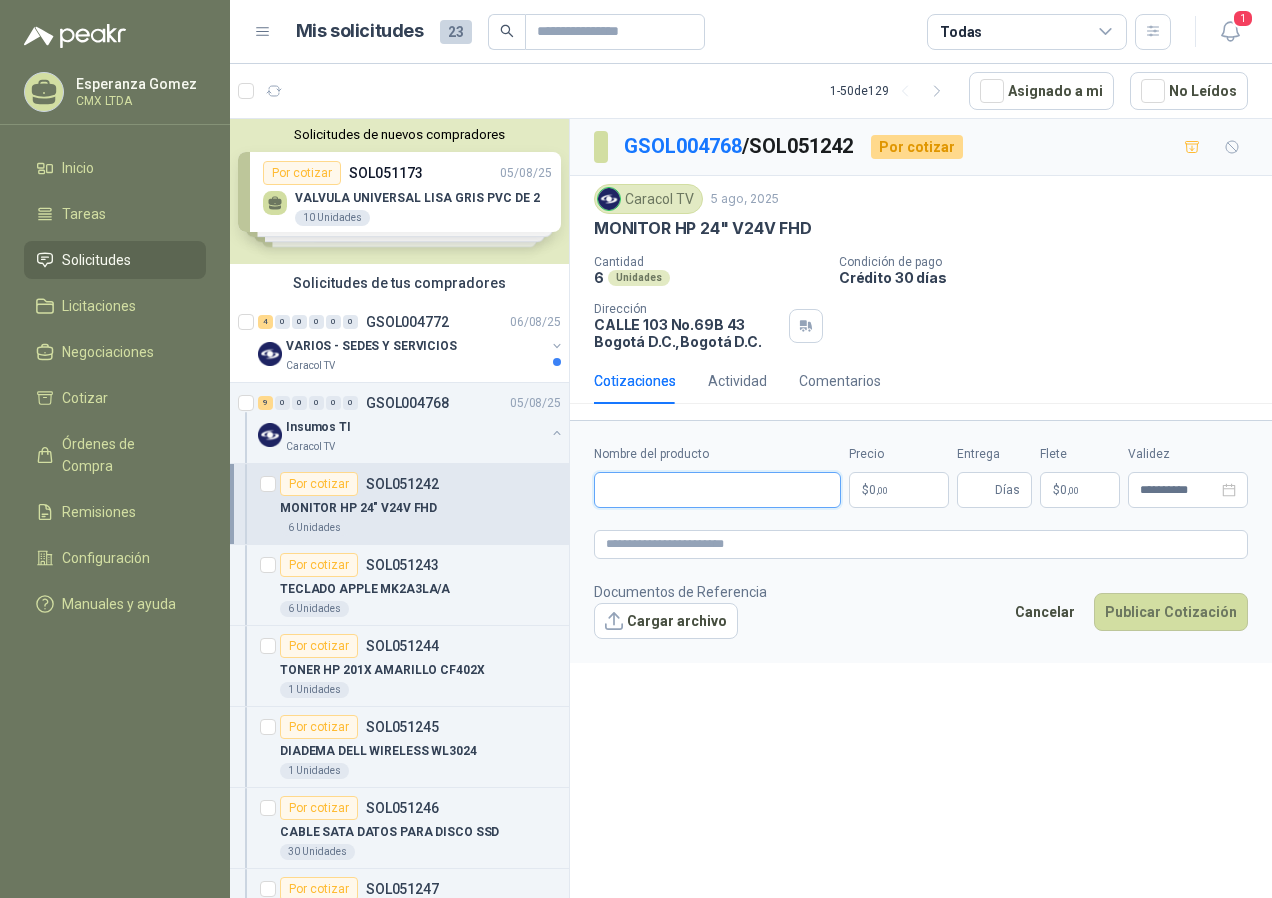 click on "Nombre del producto" at bounding box center (717, 490) 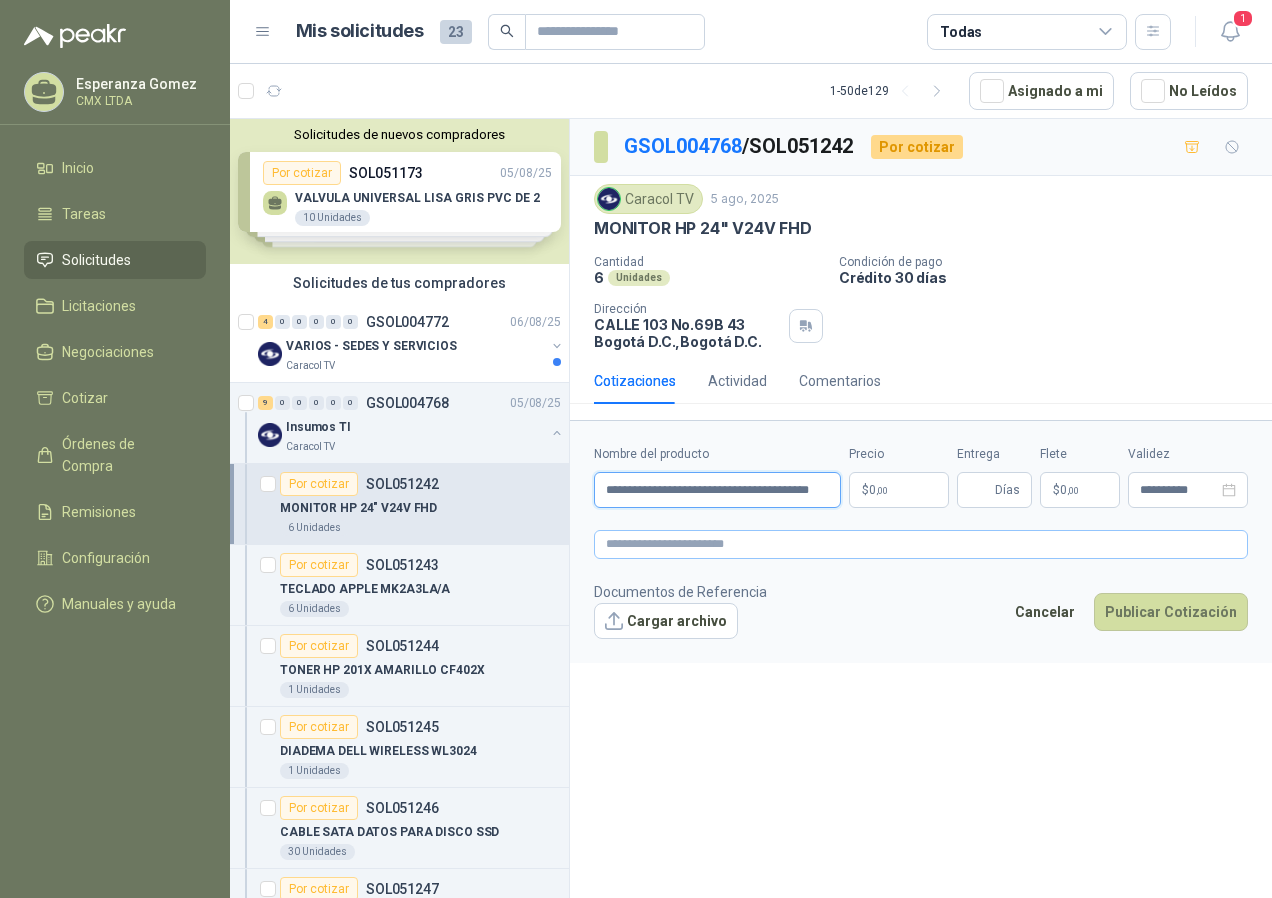 scroll, scrollTop: 0, scrollLeft: 10, axis: horizontal 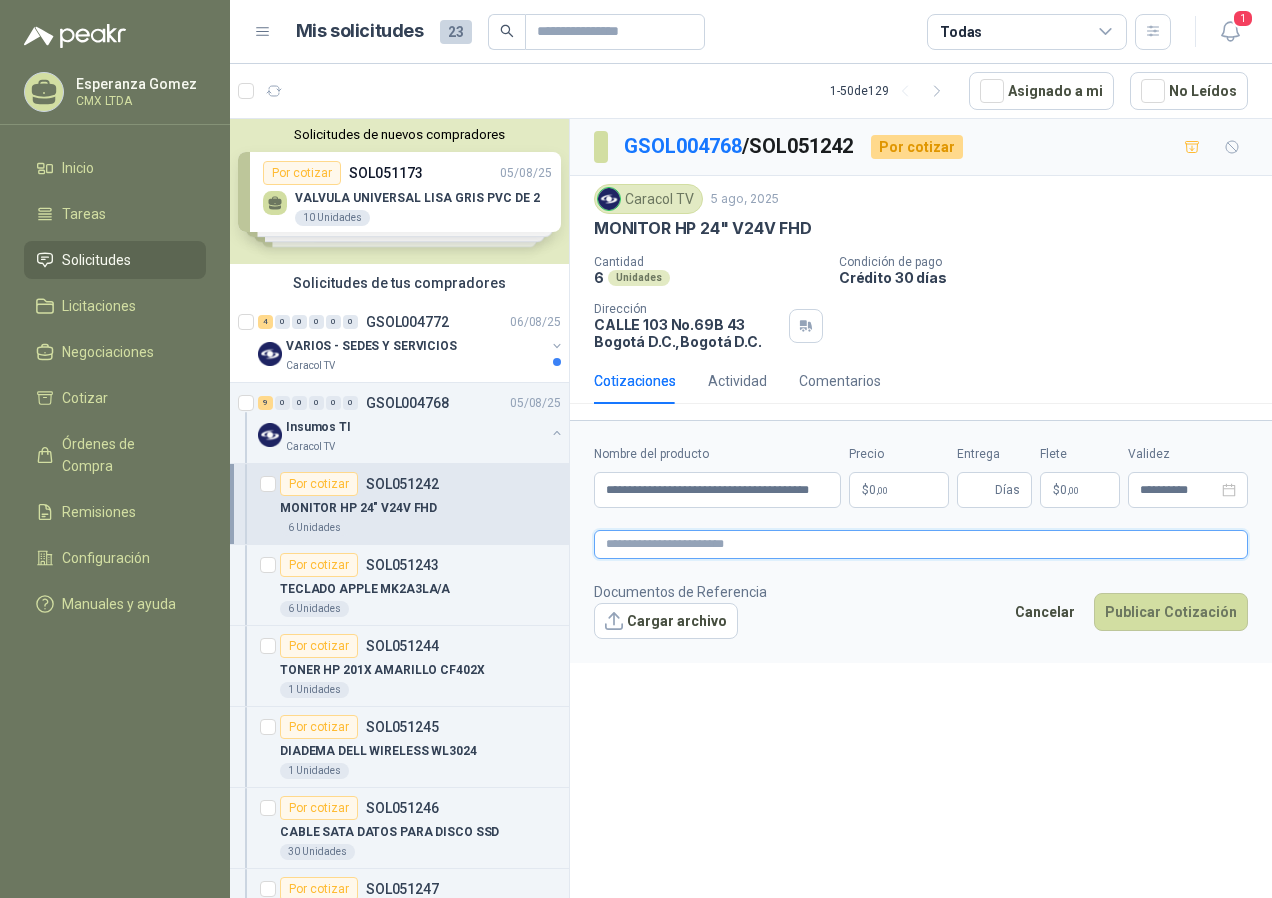 click at bounding box center (921, 544) 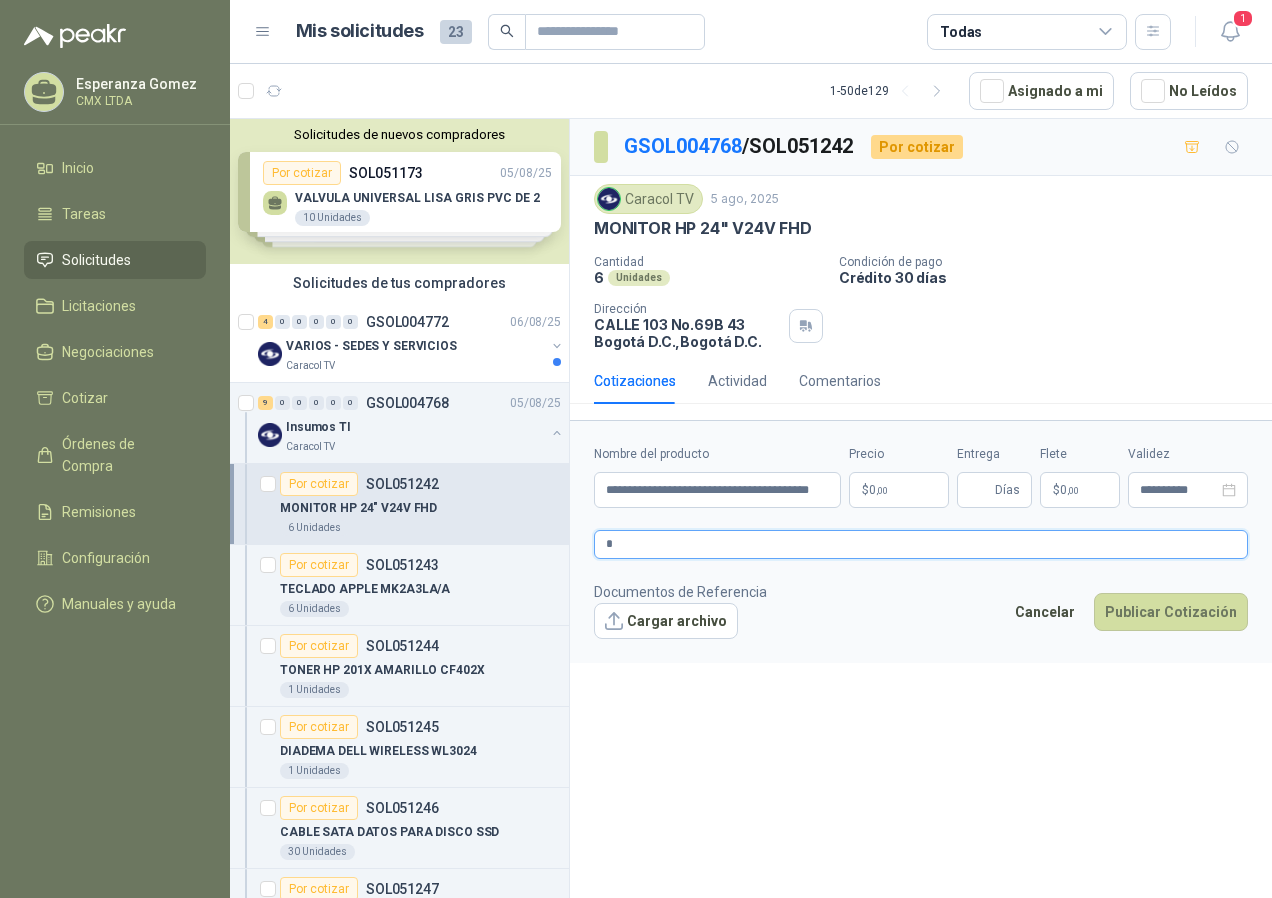 type 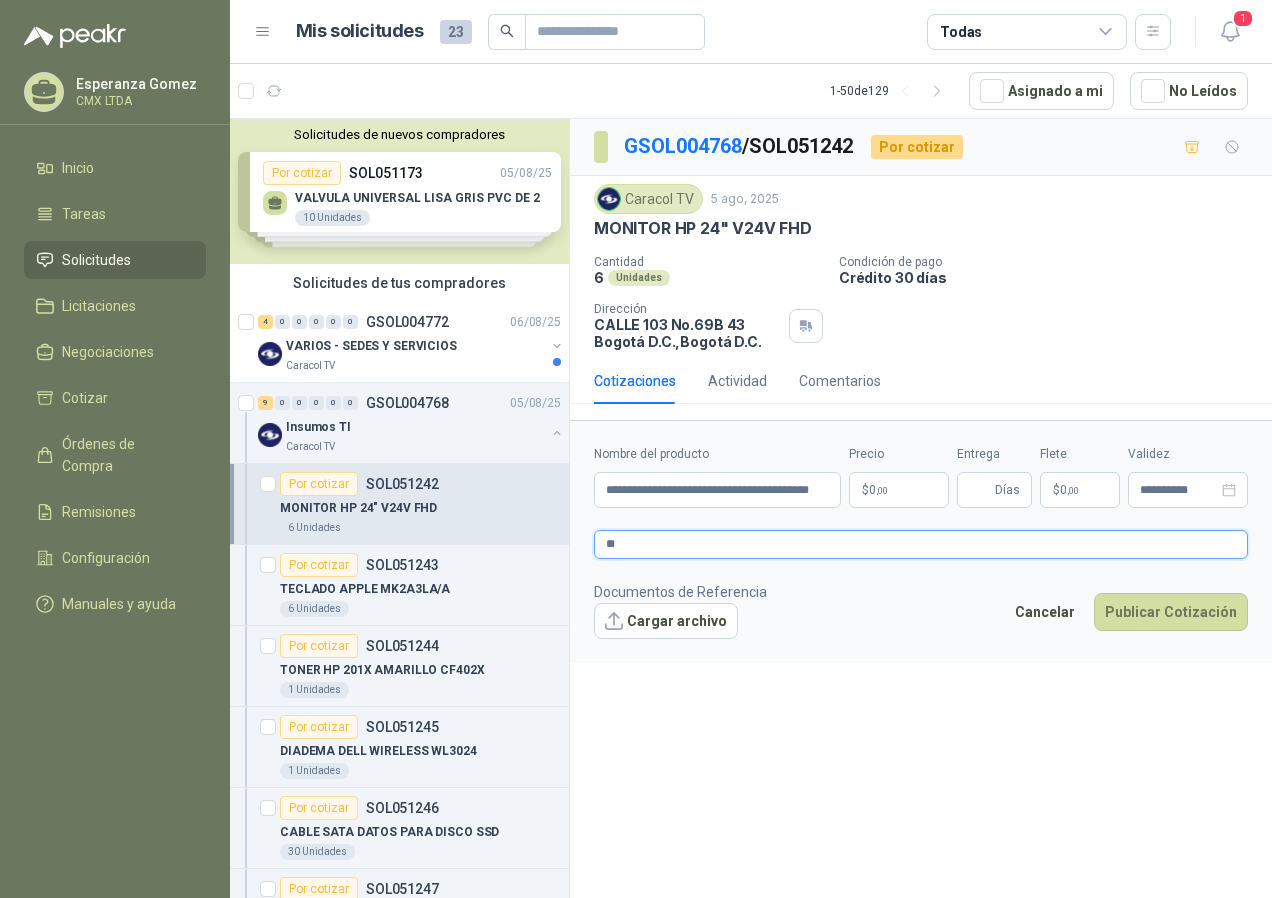 type 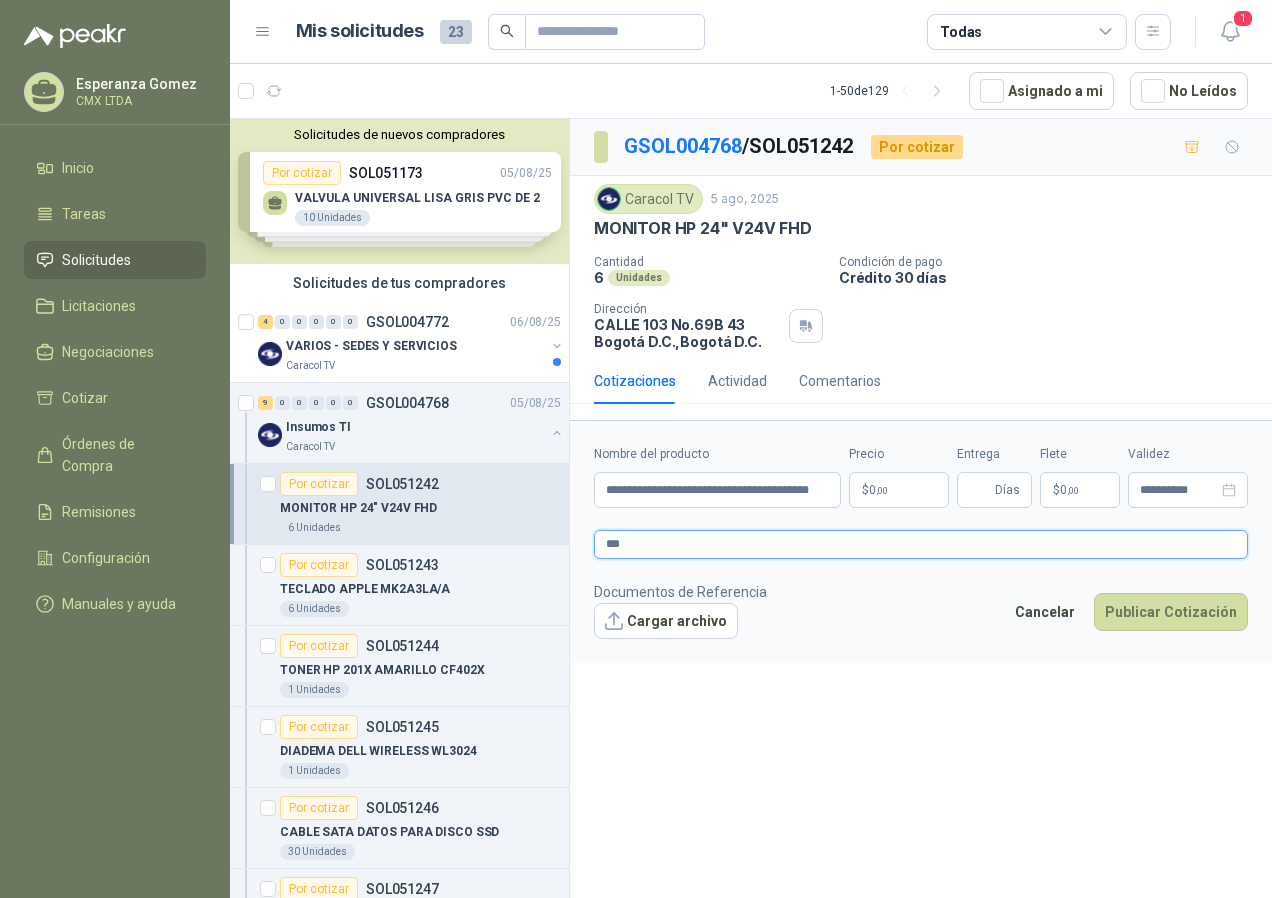 type 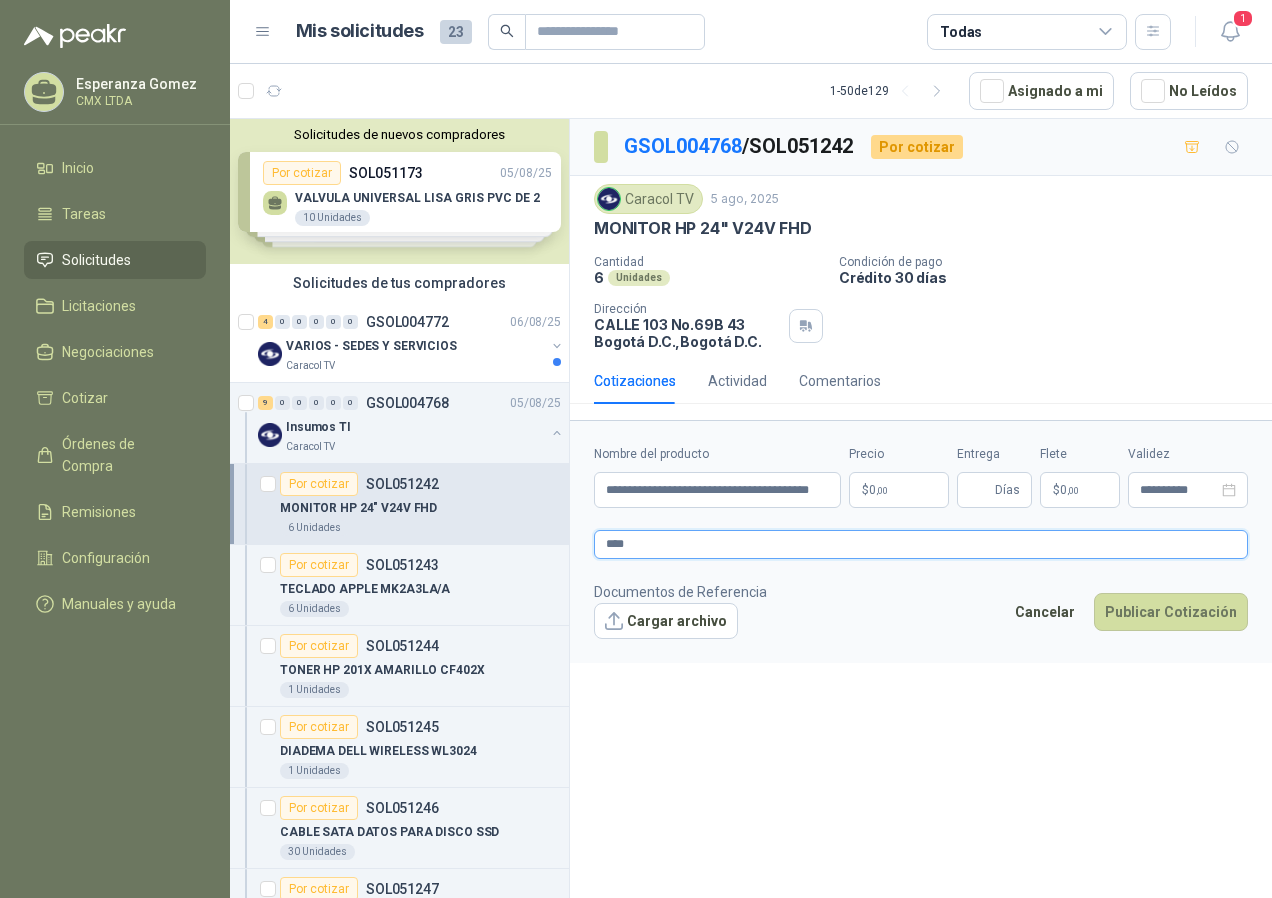type 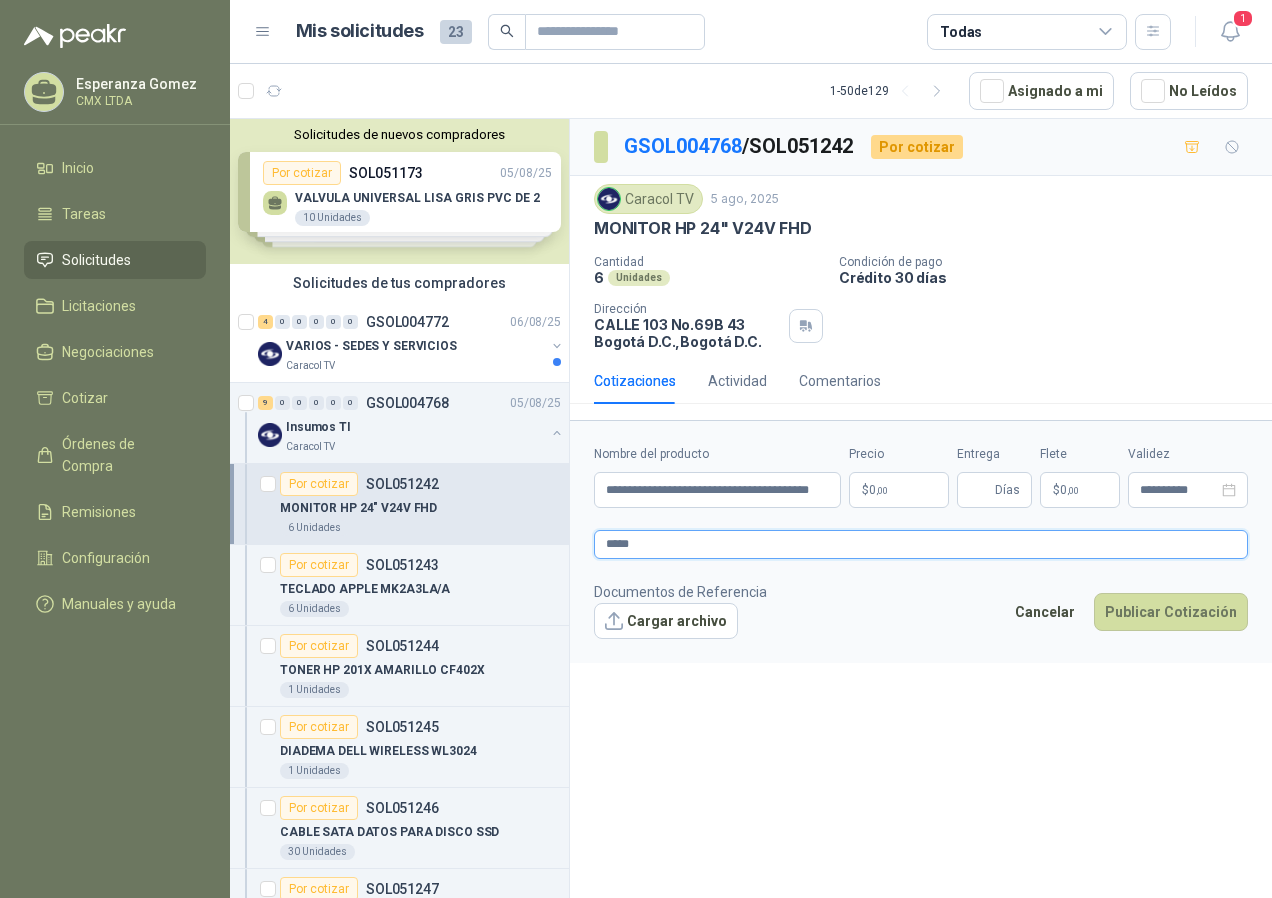 type 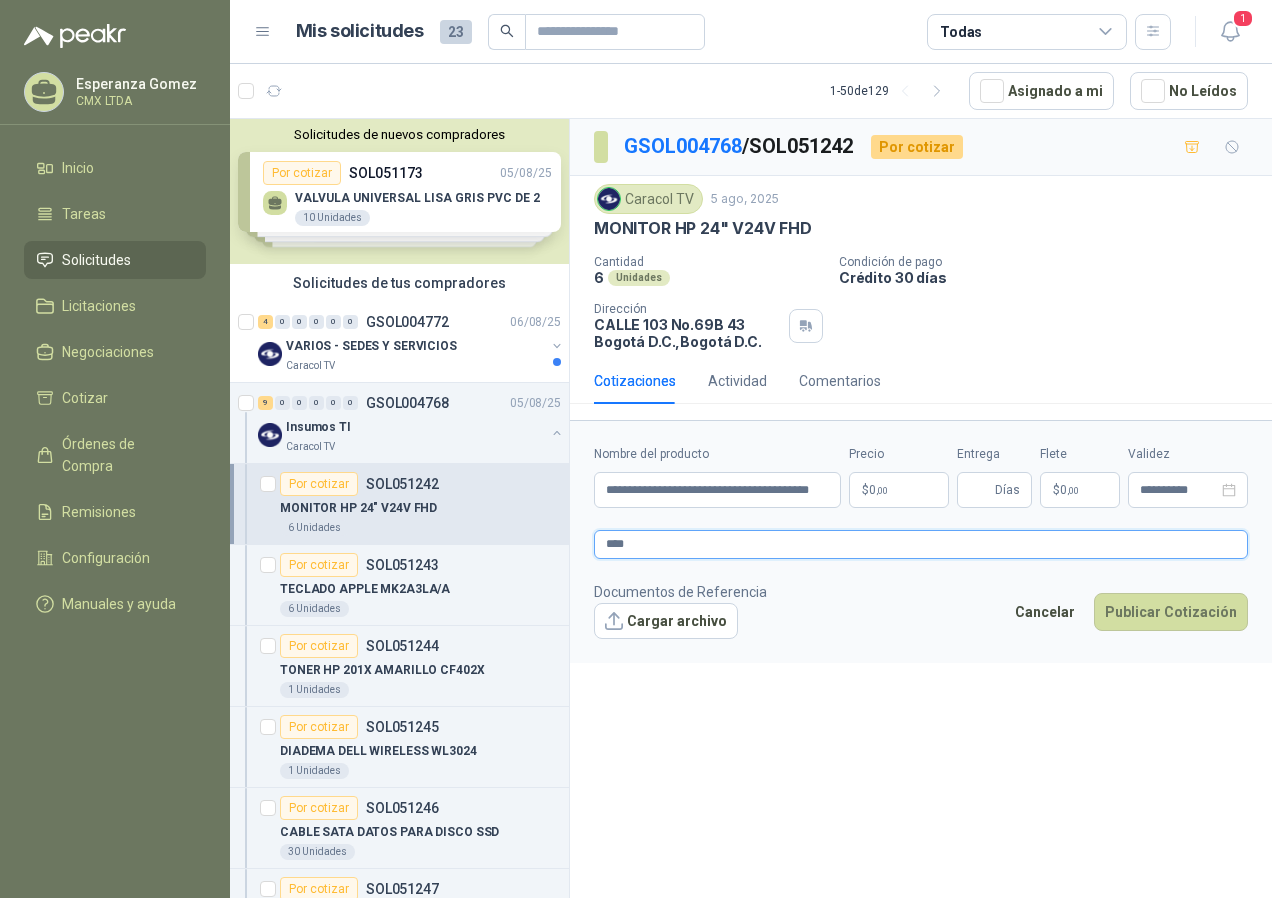 type 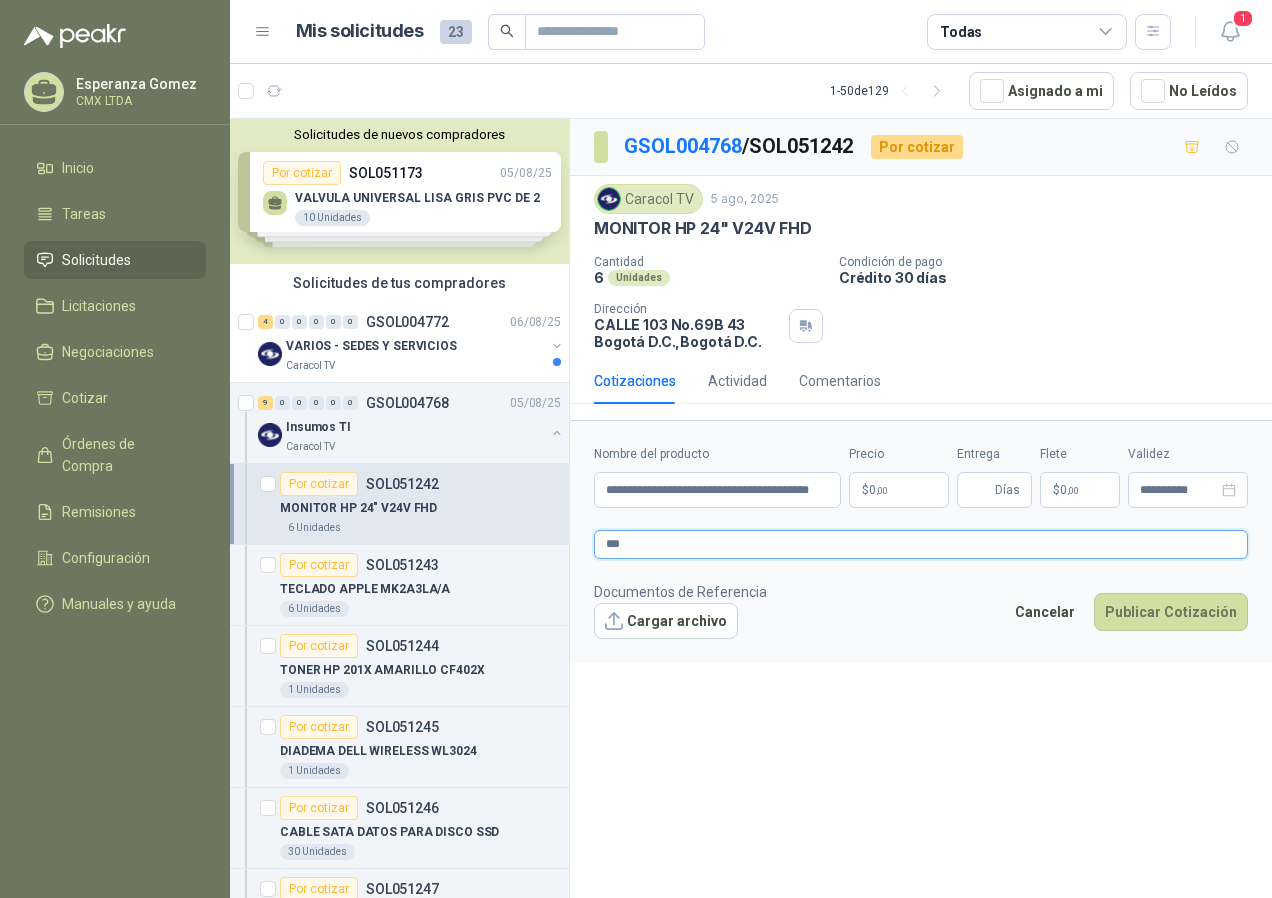type 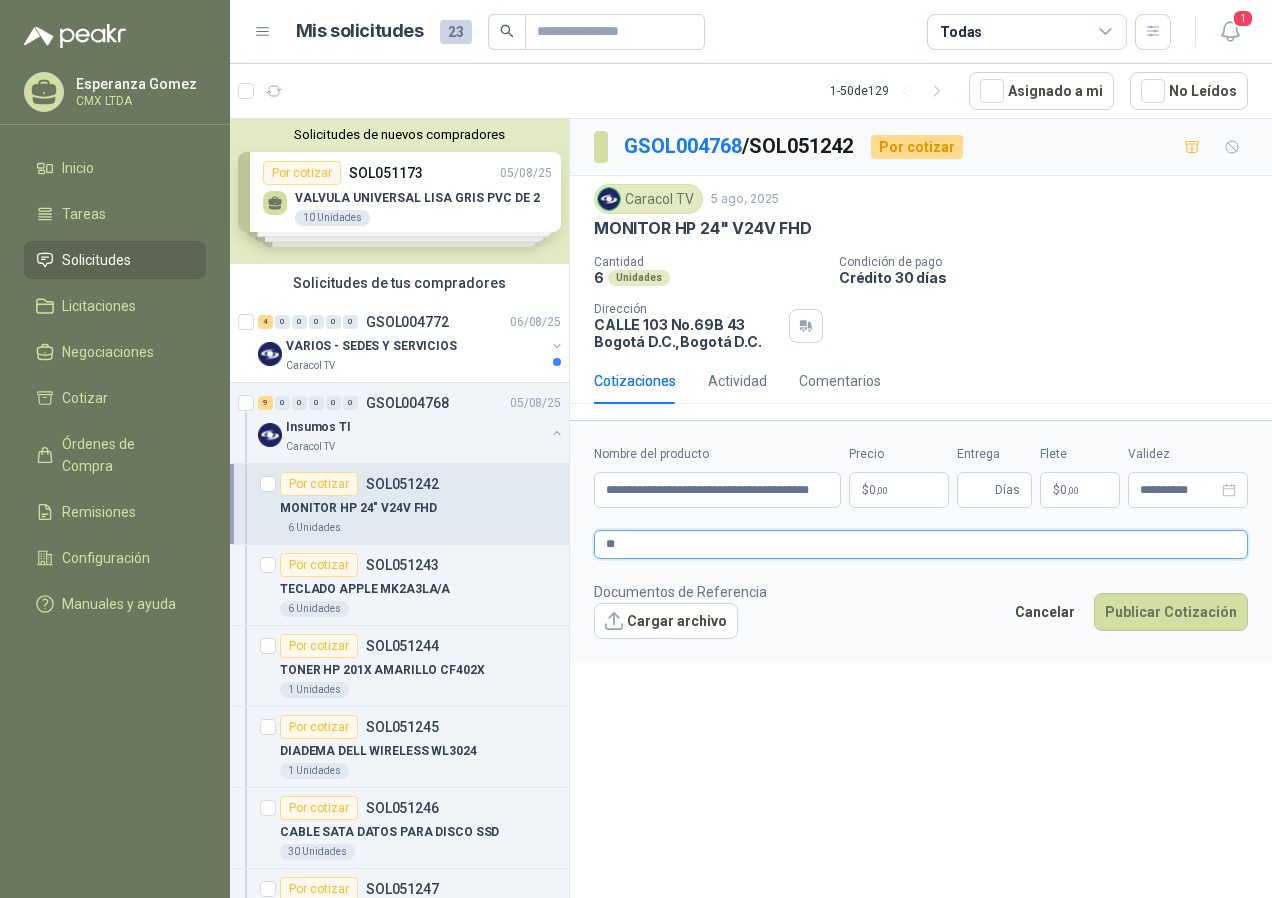 type 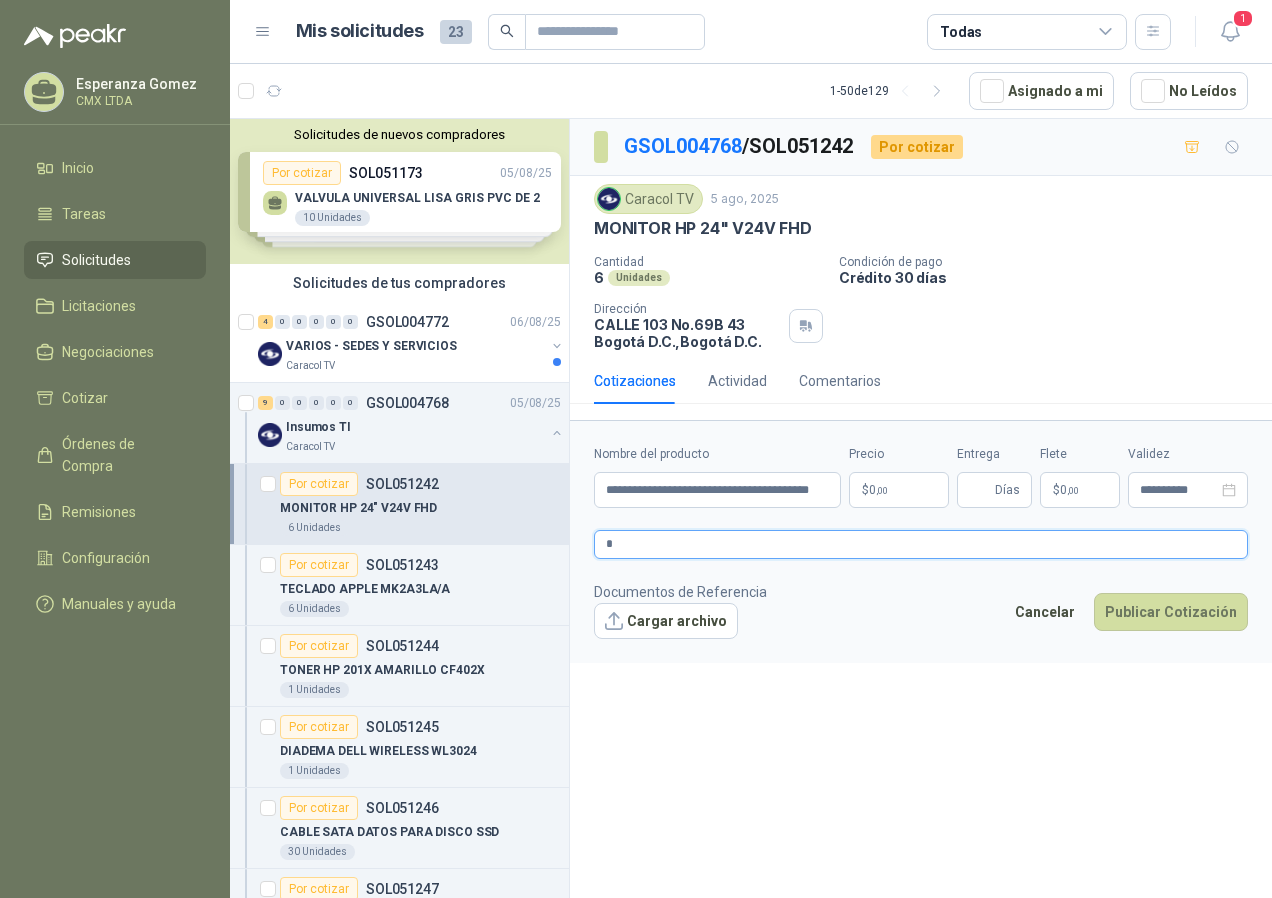 type 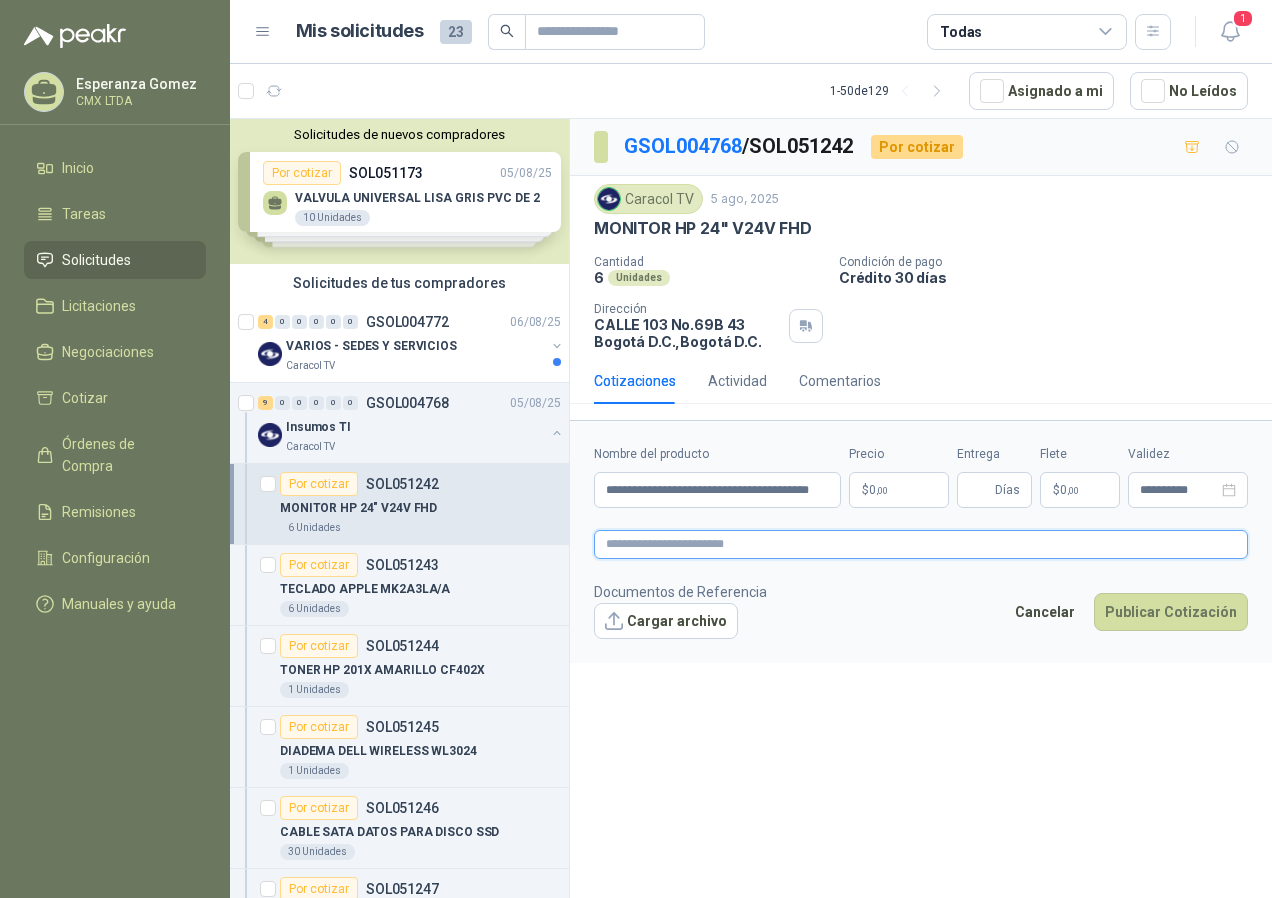 type 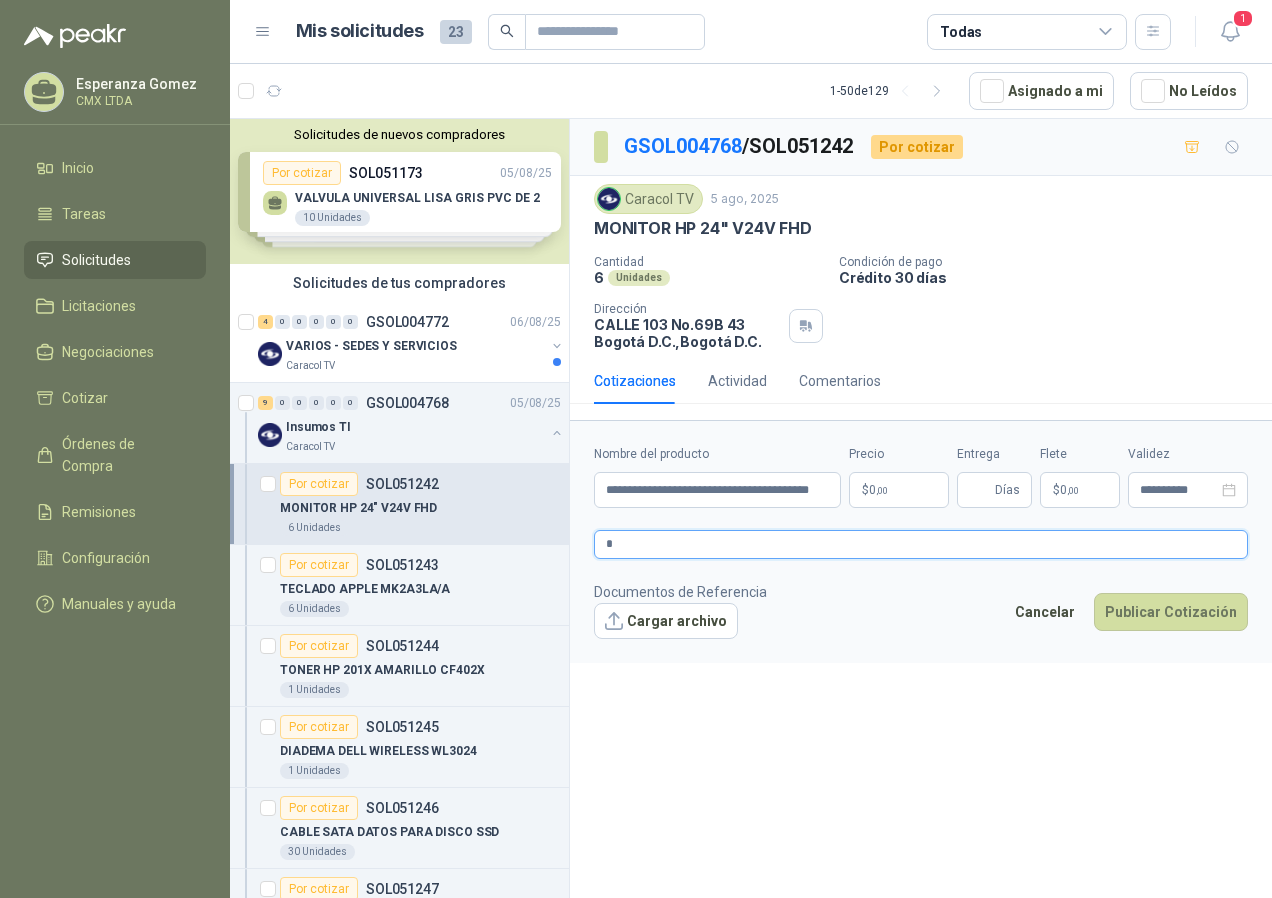 type 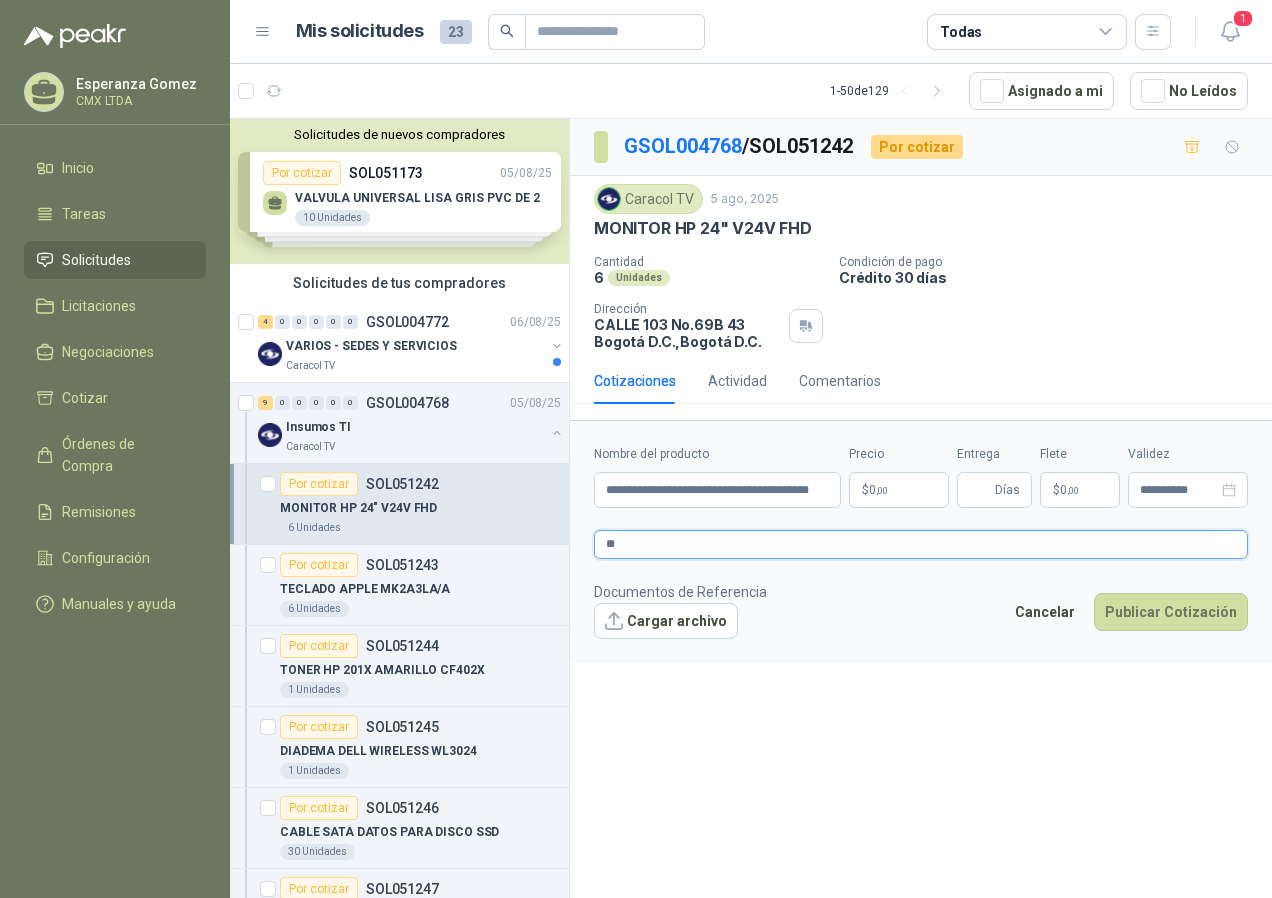 type 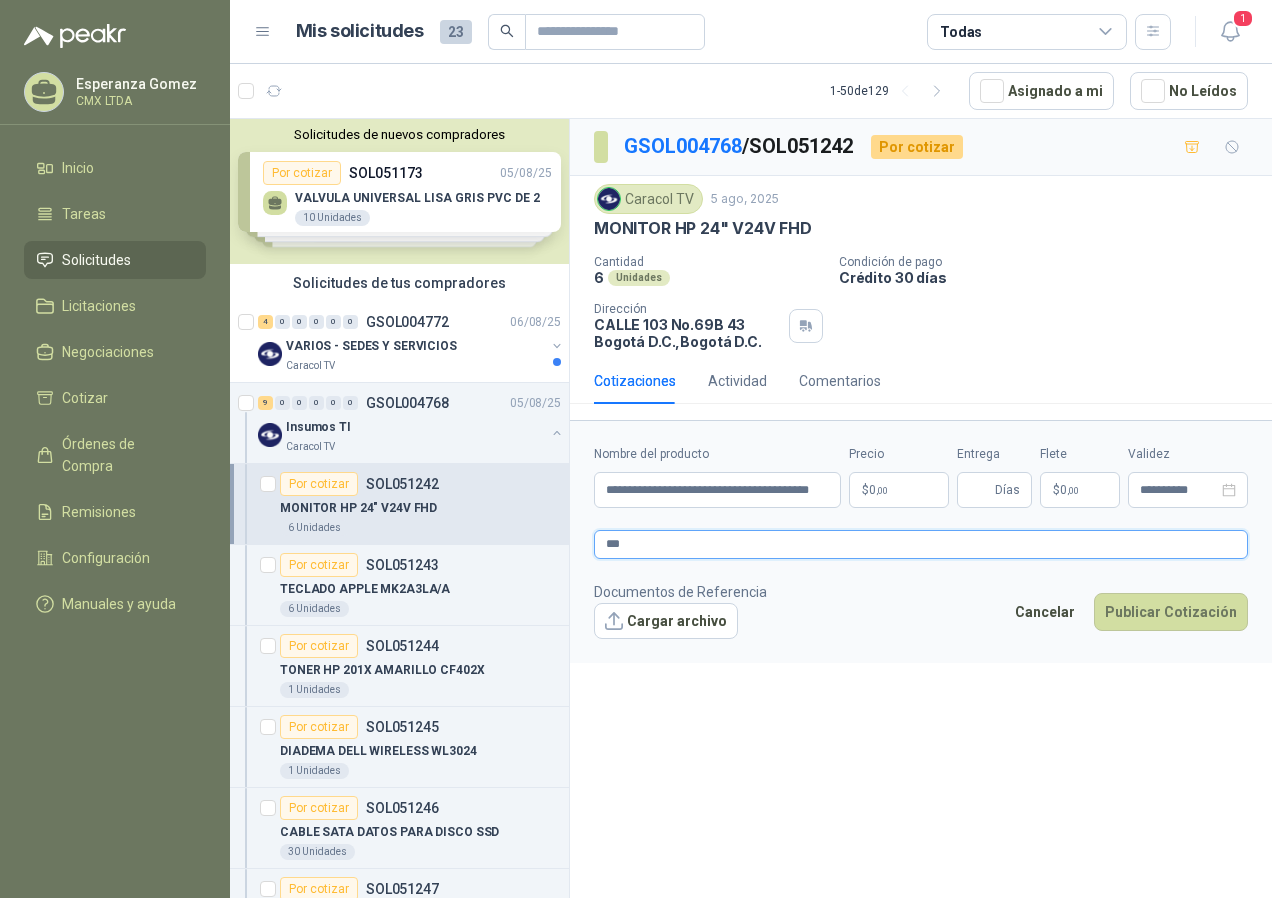 type 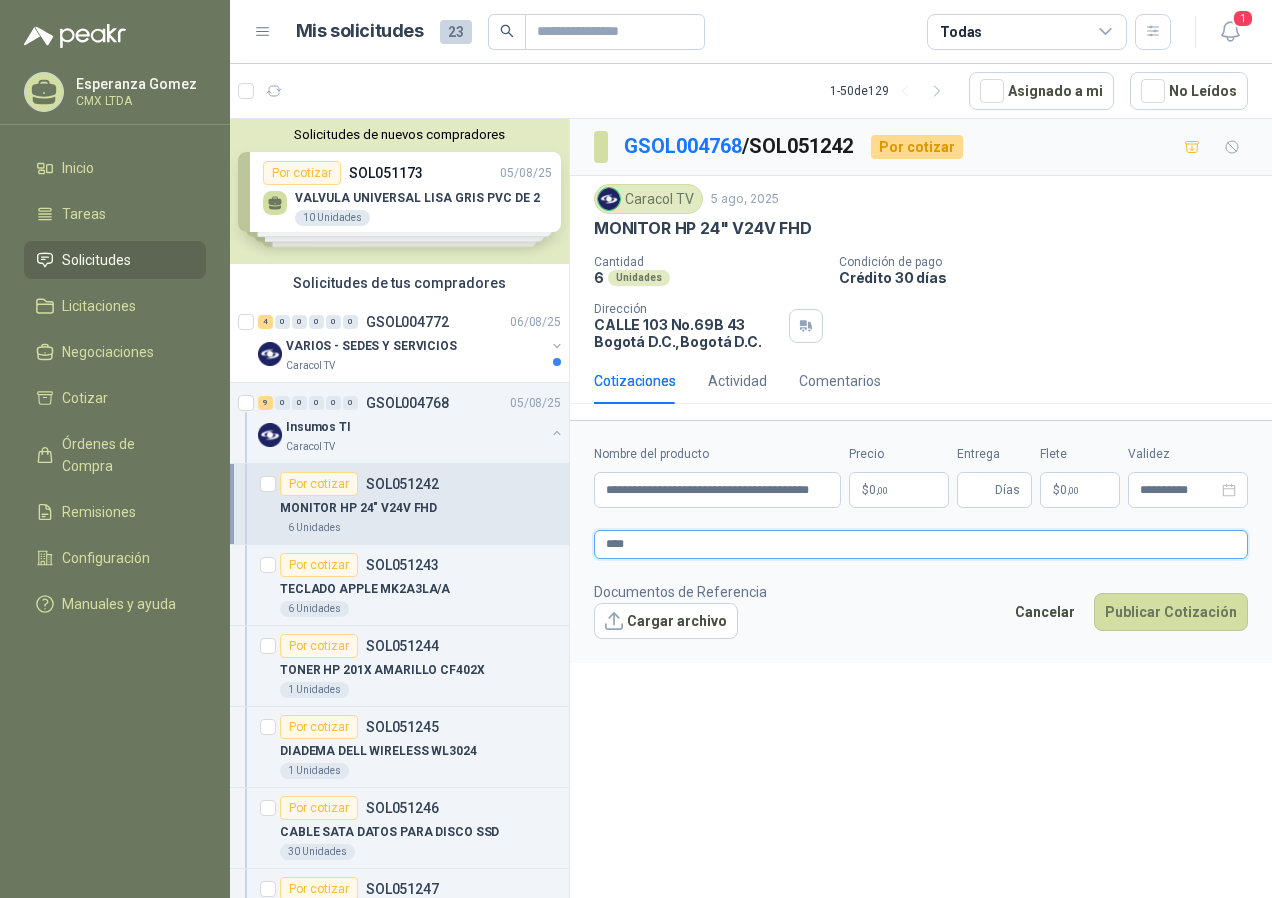 type 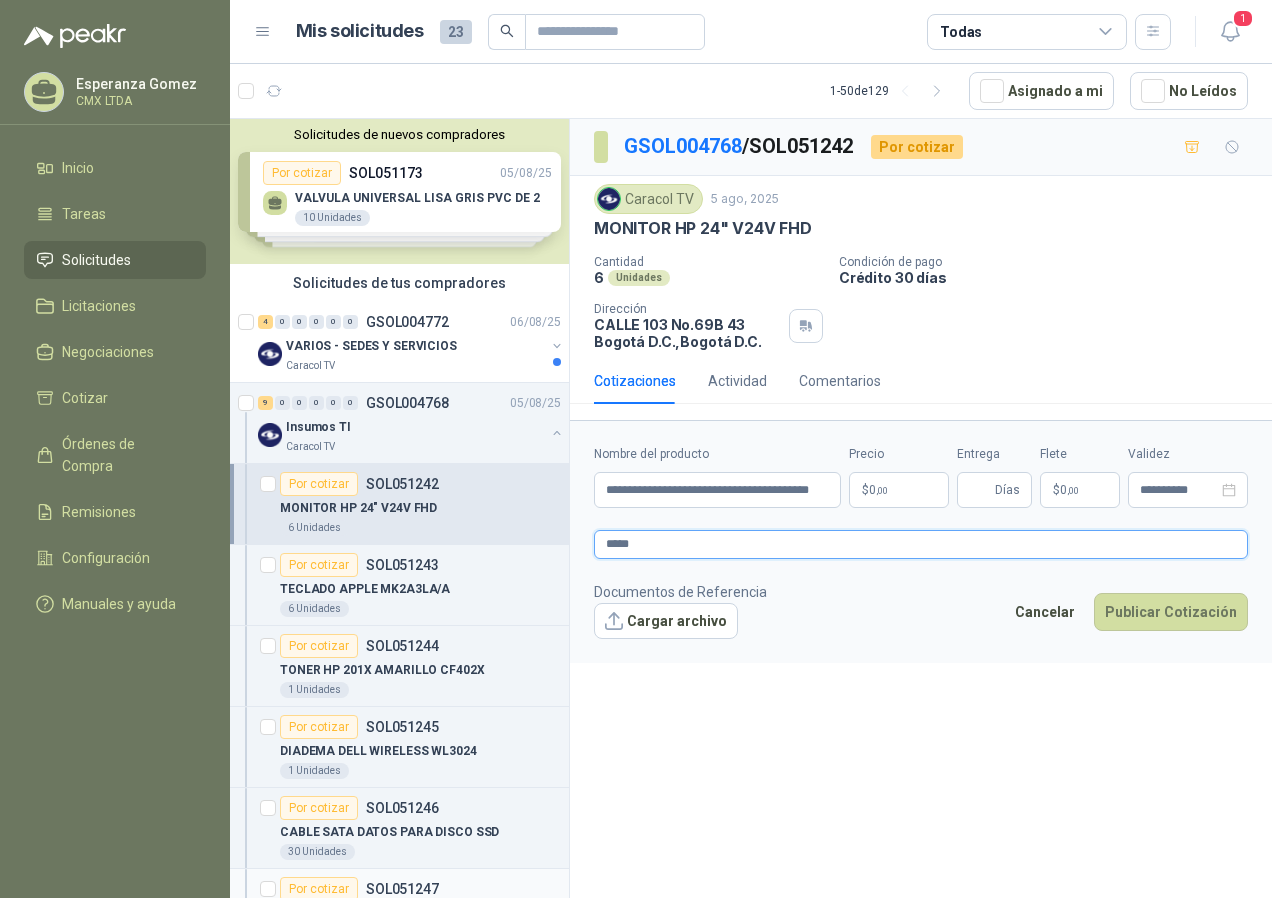 type on "****" 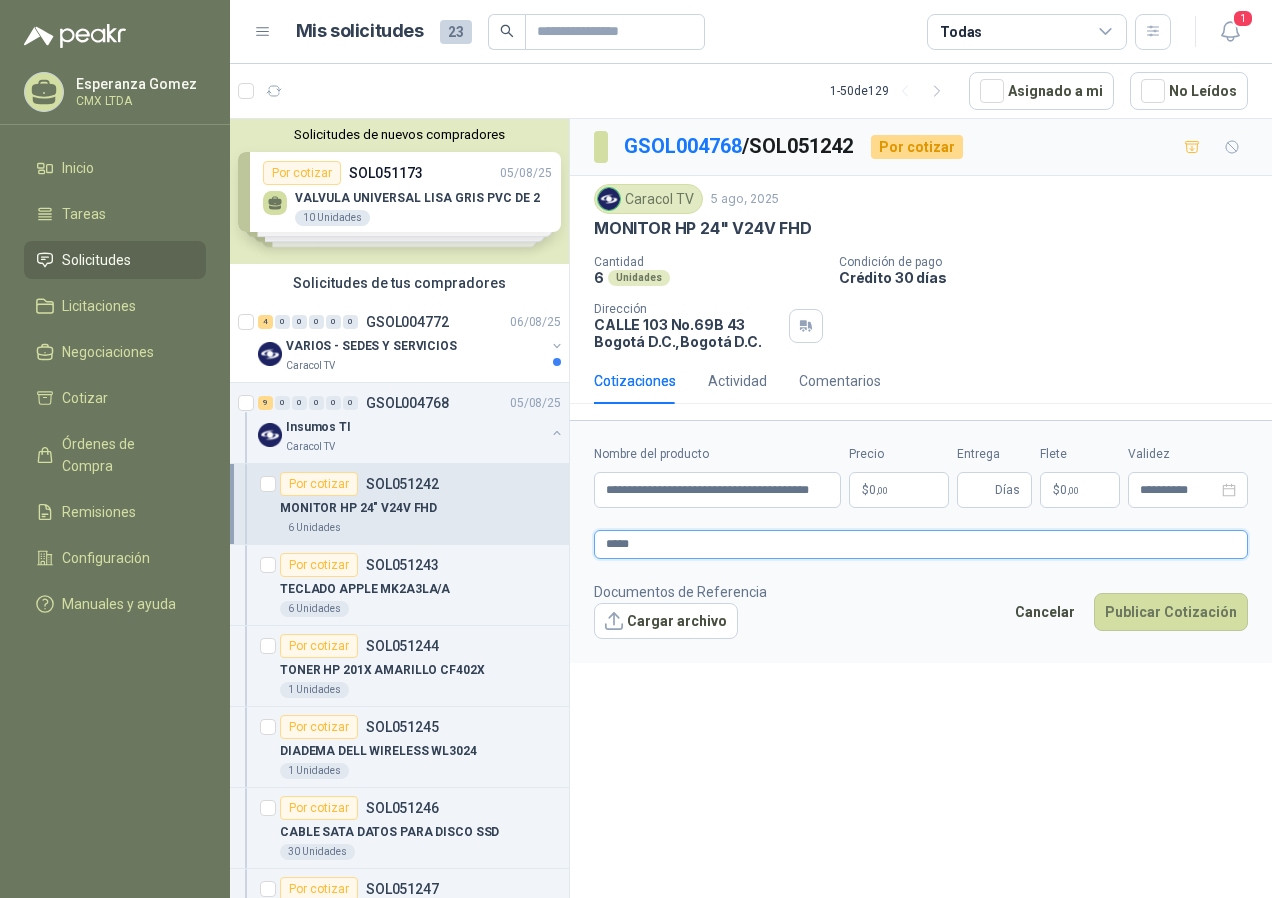 paste on "**********" 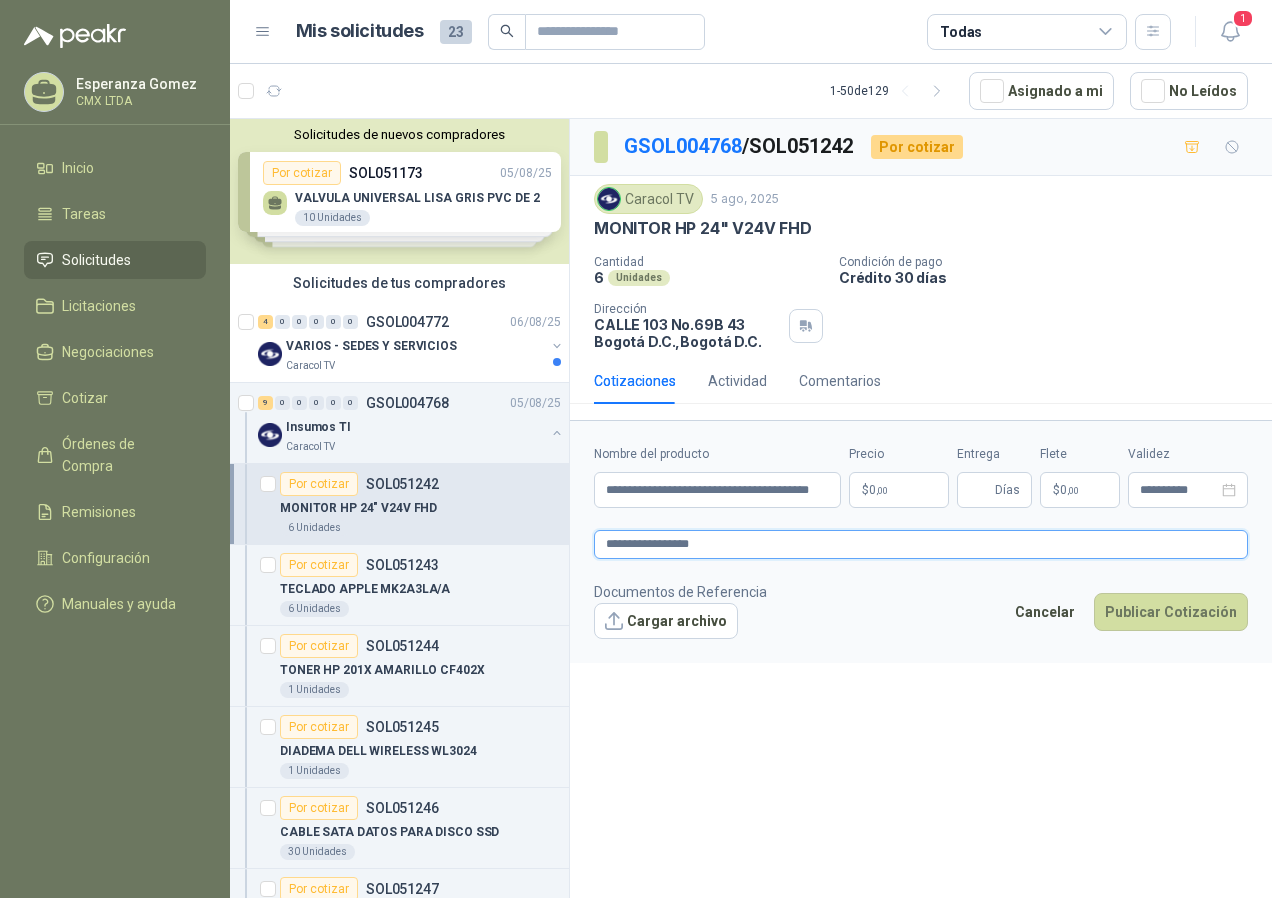 type on "**********" 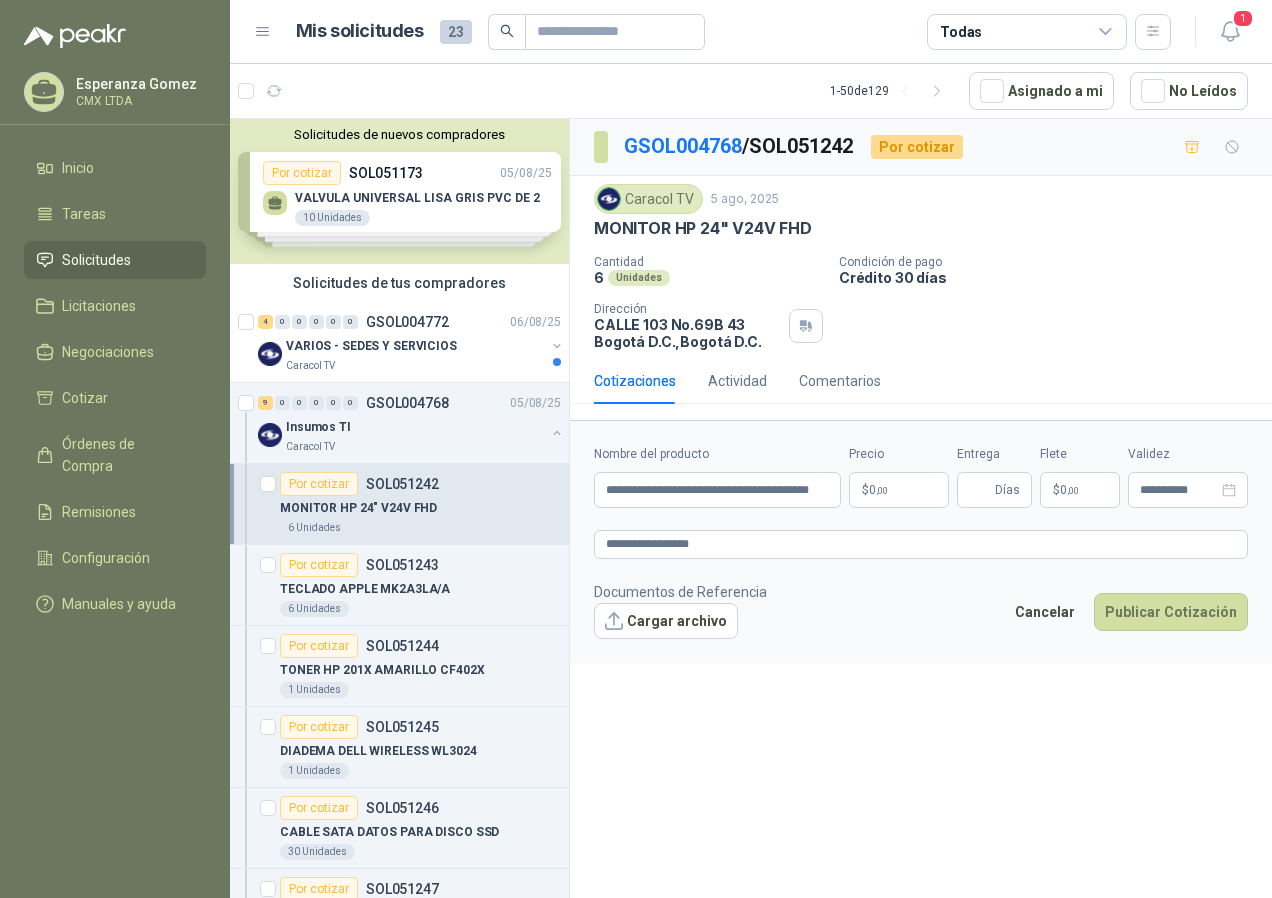 click on "$  0 ,00" at bounding box center (899, 490) 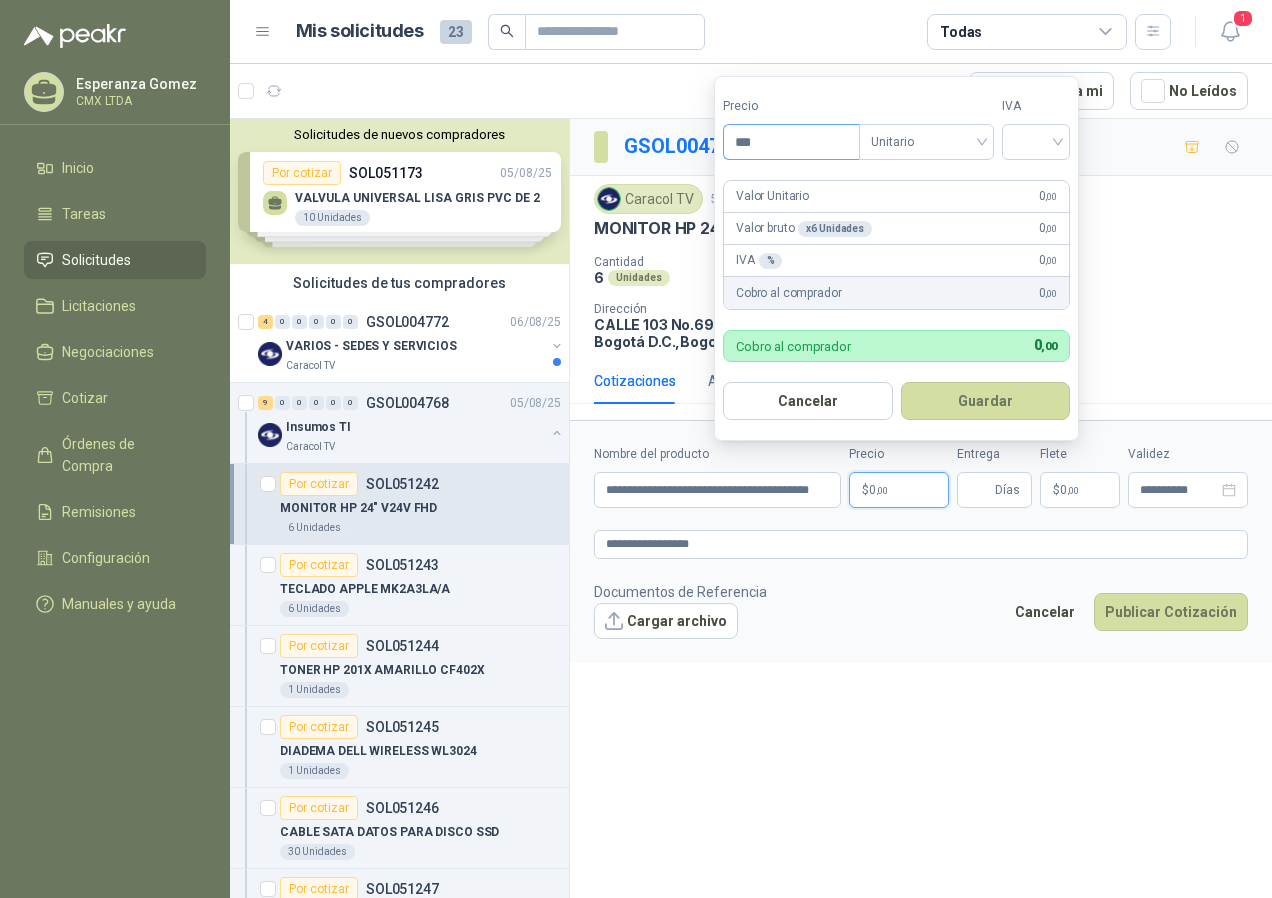click on "***" at bounding box center [791, 142] 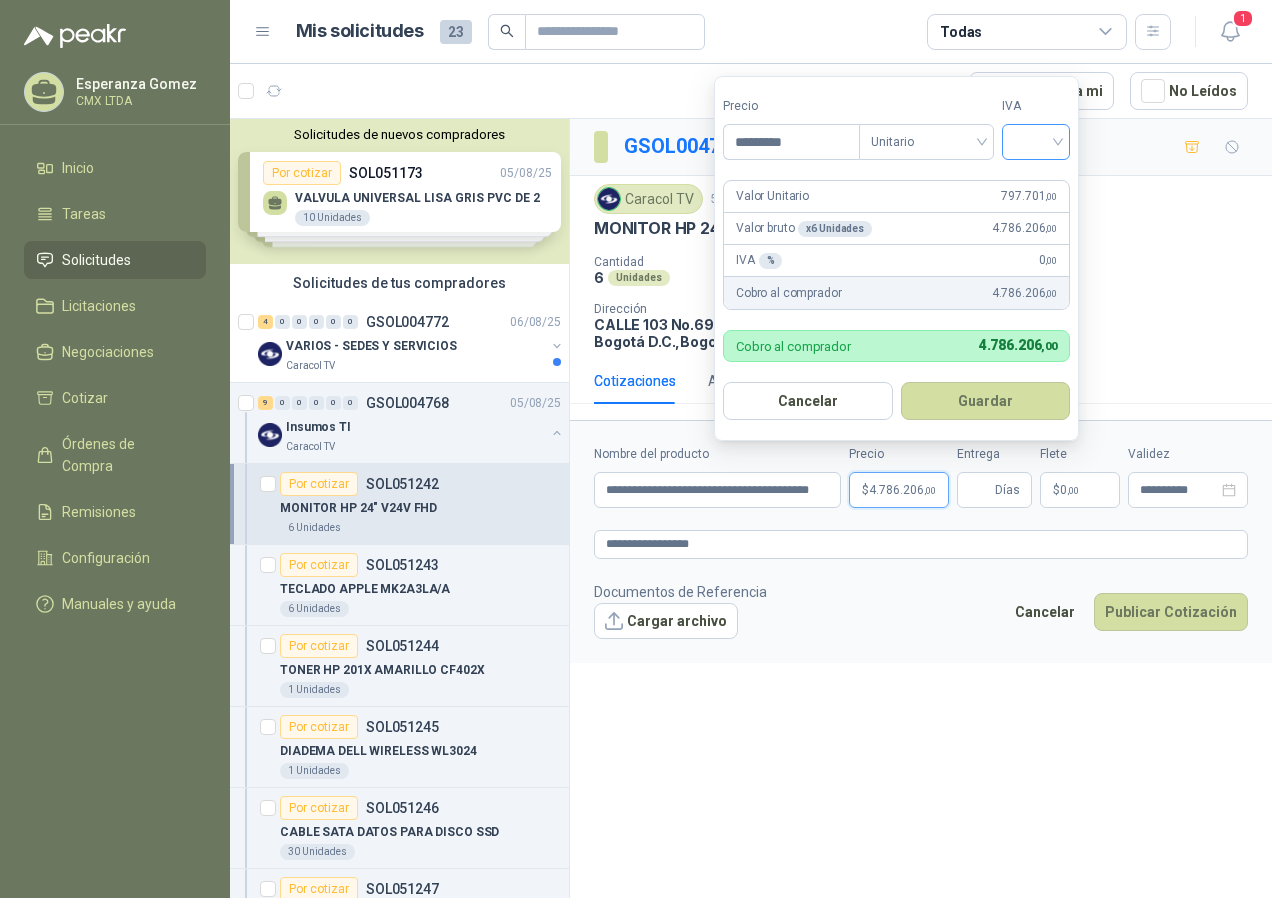 type on "*********" 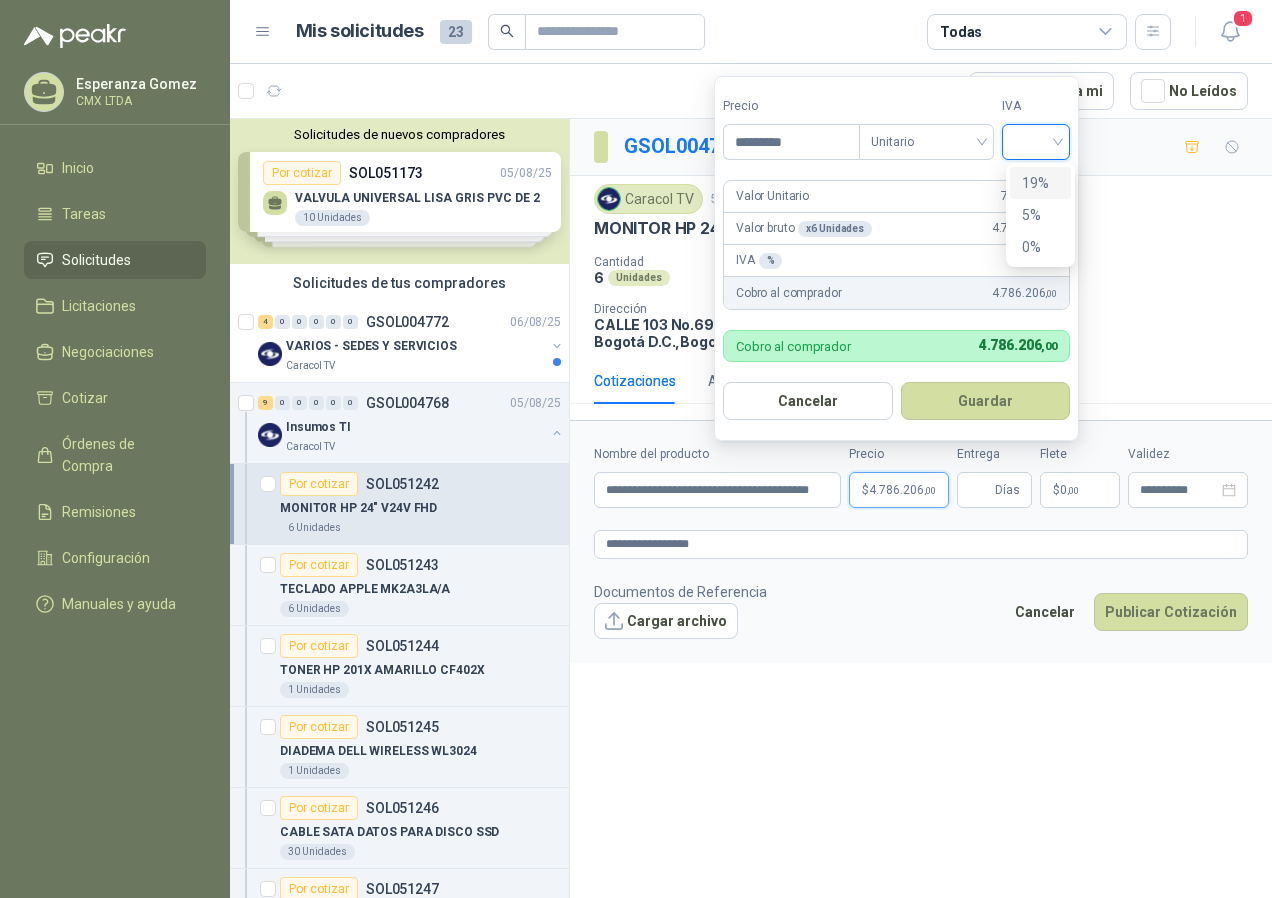 click on "19%" at bounding box center (1040, 183) 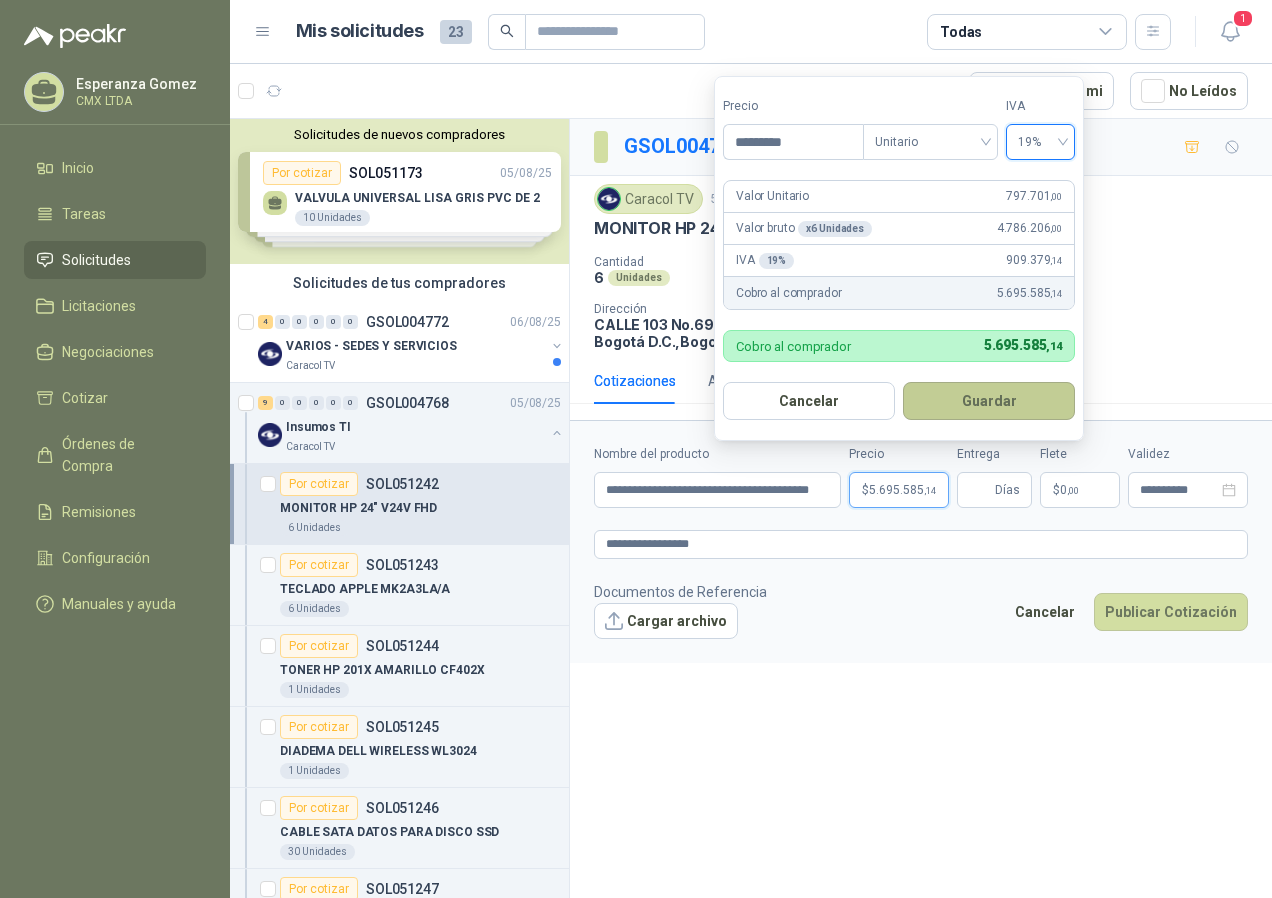 click on "Guardar" at bounding box center [989, 401] 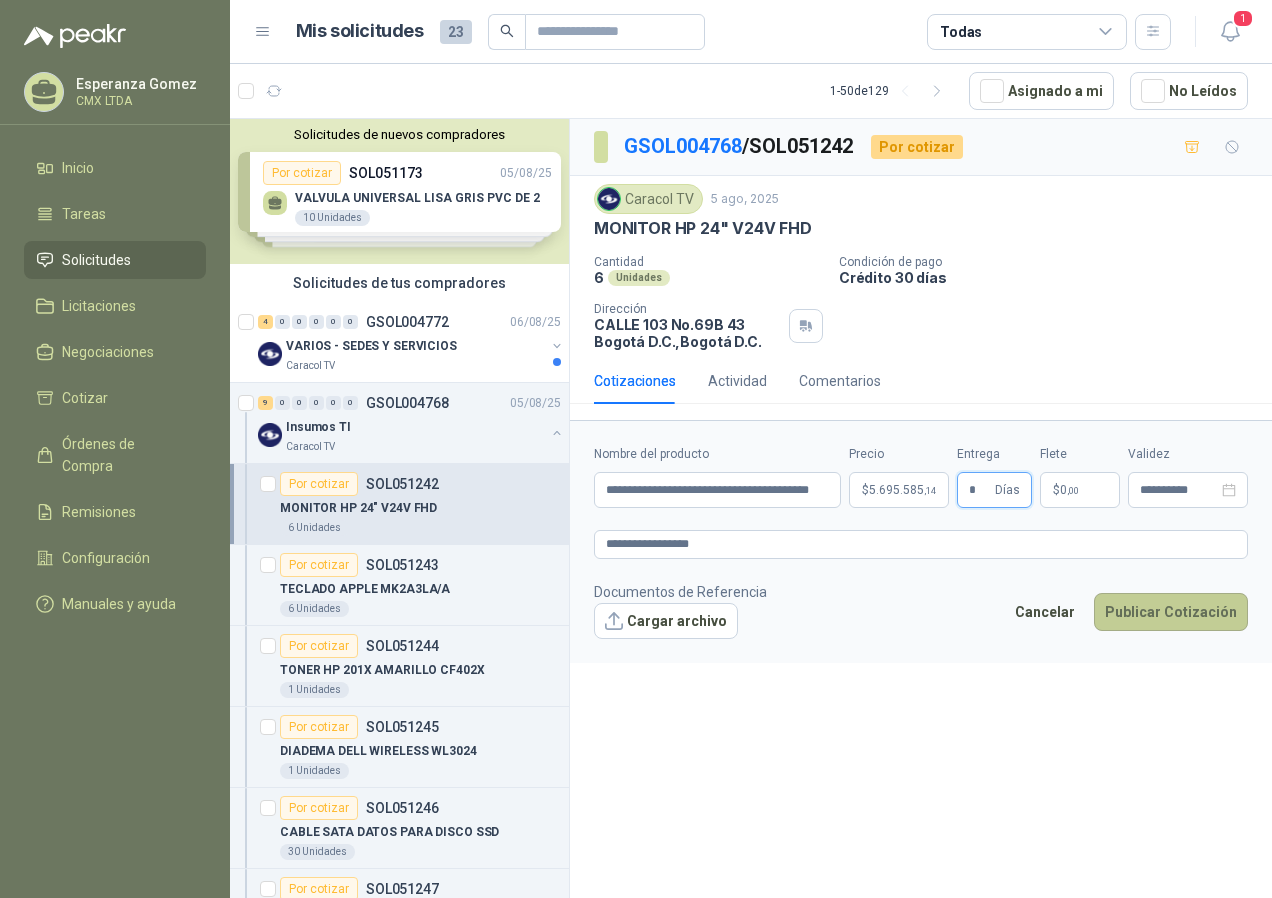 type on "*" 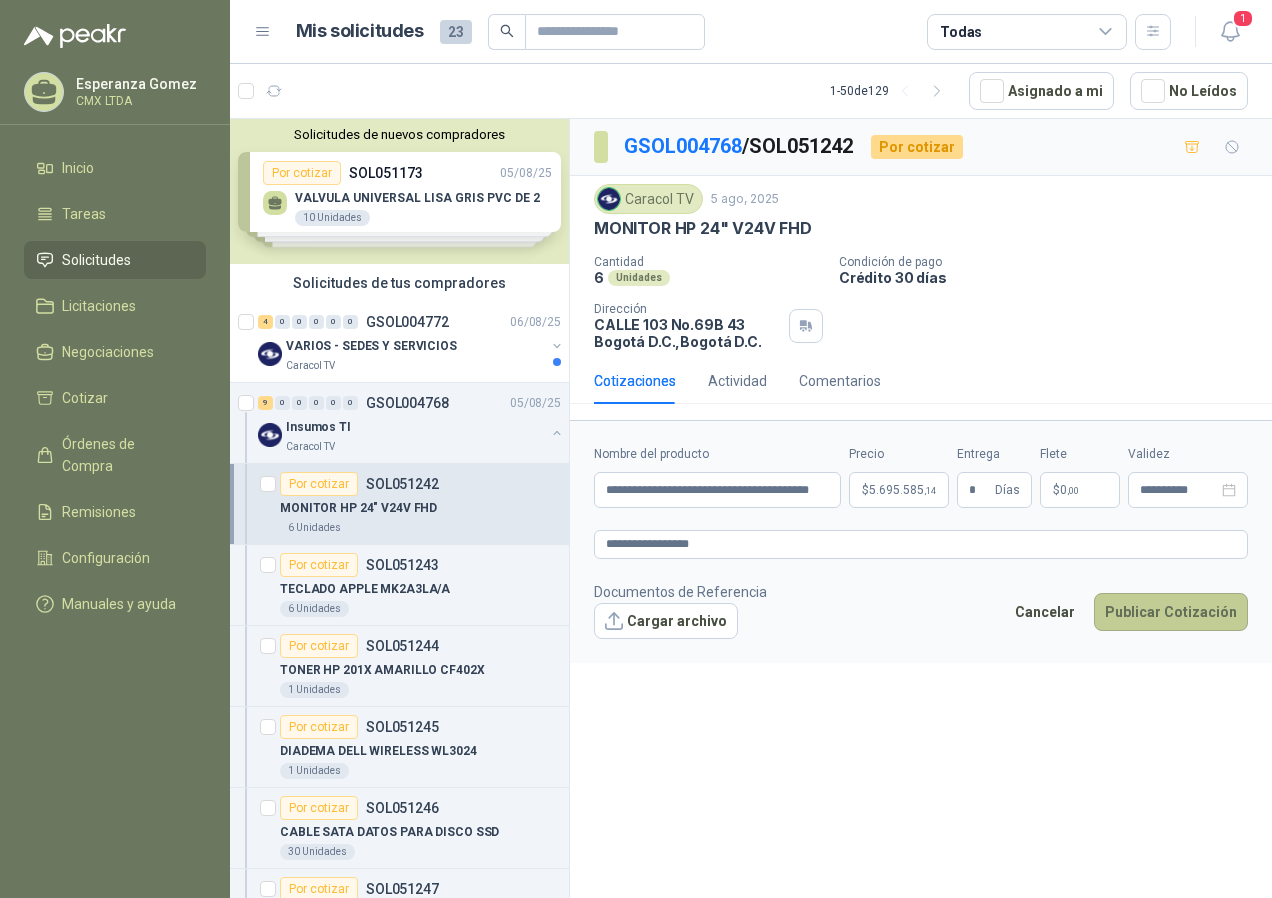 click on "Publicar Cotización" at bounding box center [1171, 612] 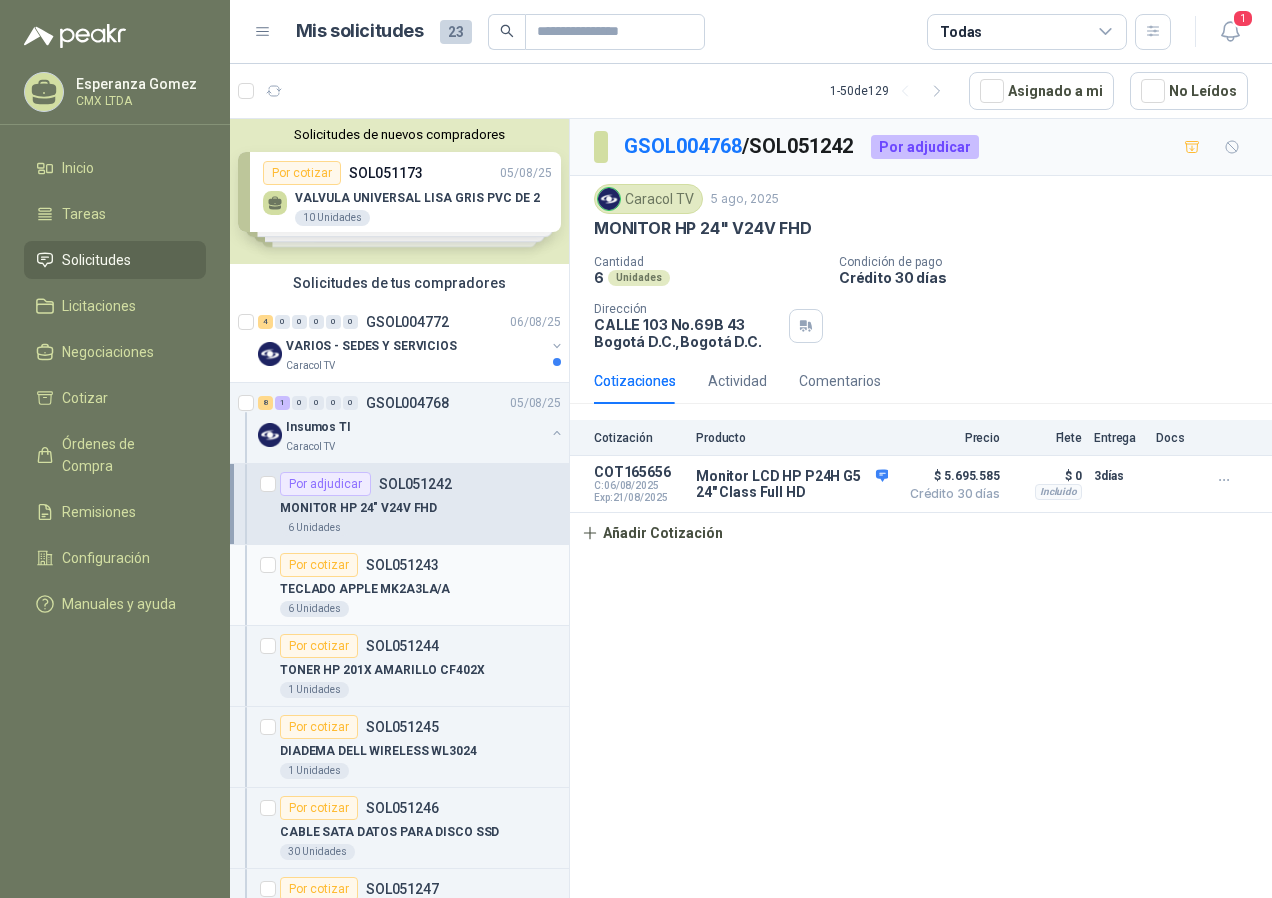 click on "SOL051243" at bounding box center [402, 565] 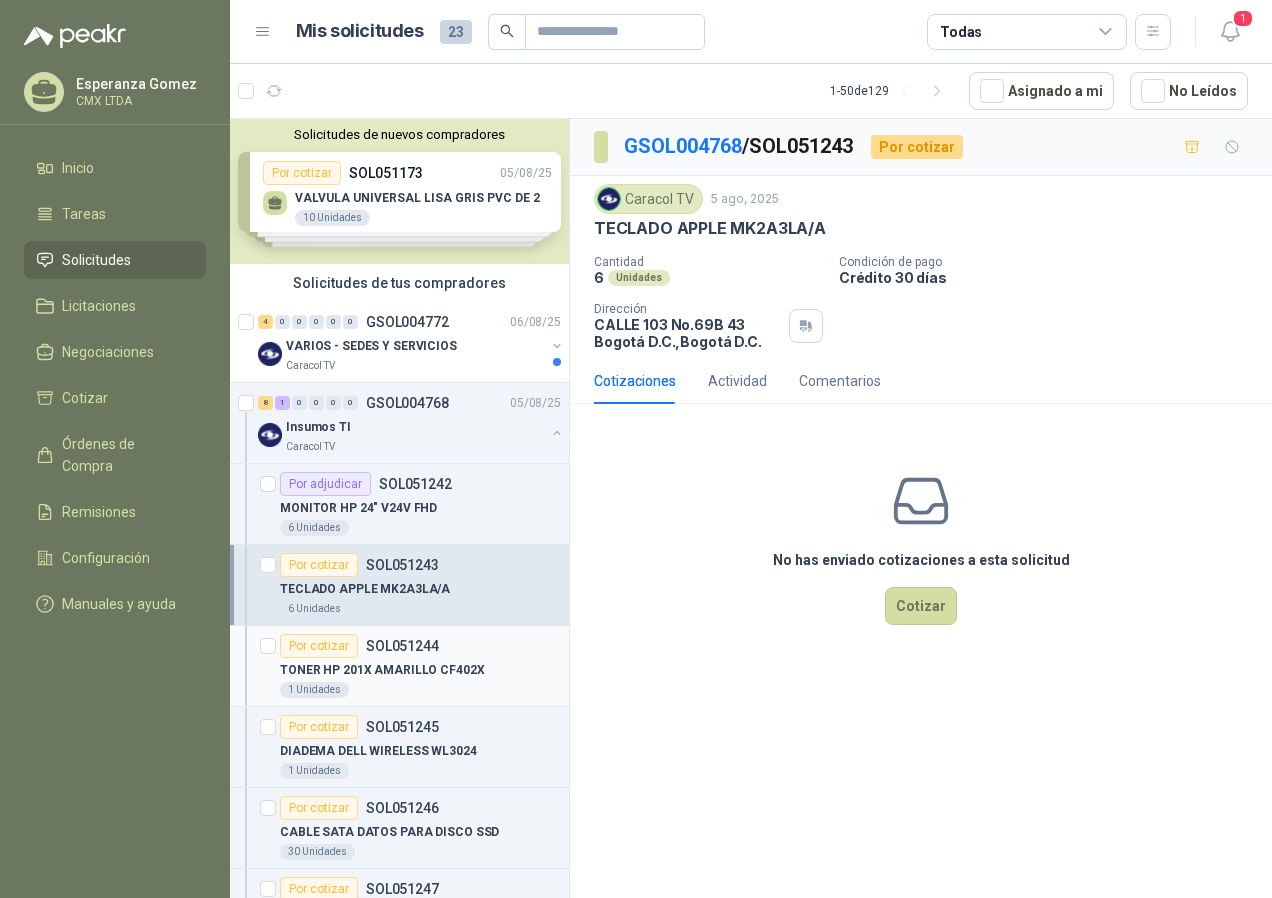 click on "TONER HP 201X AMARILLO CF402X" at bounding box center [382, 670] 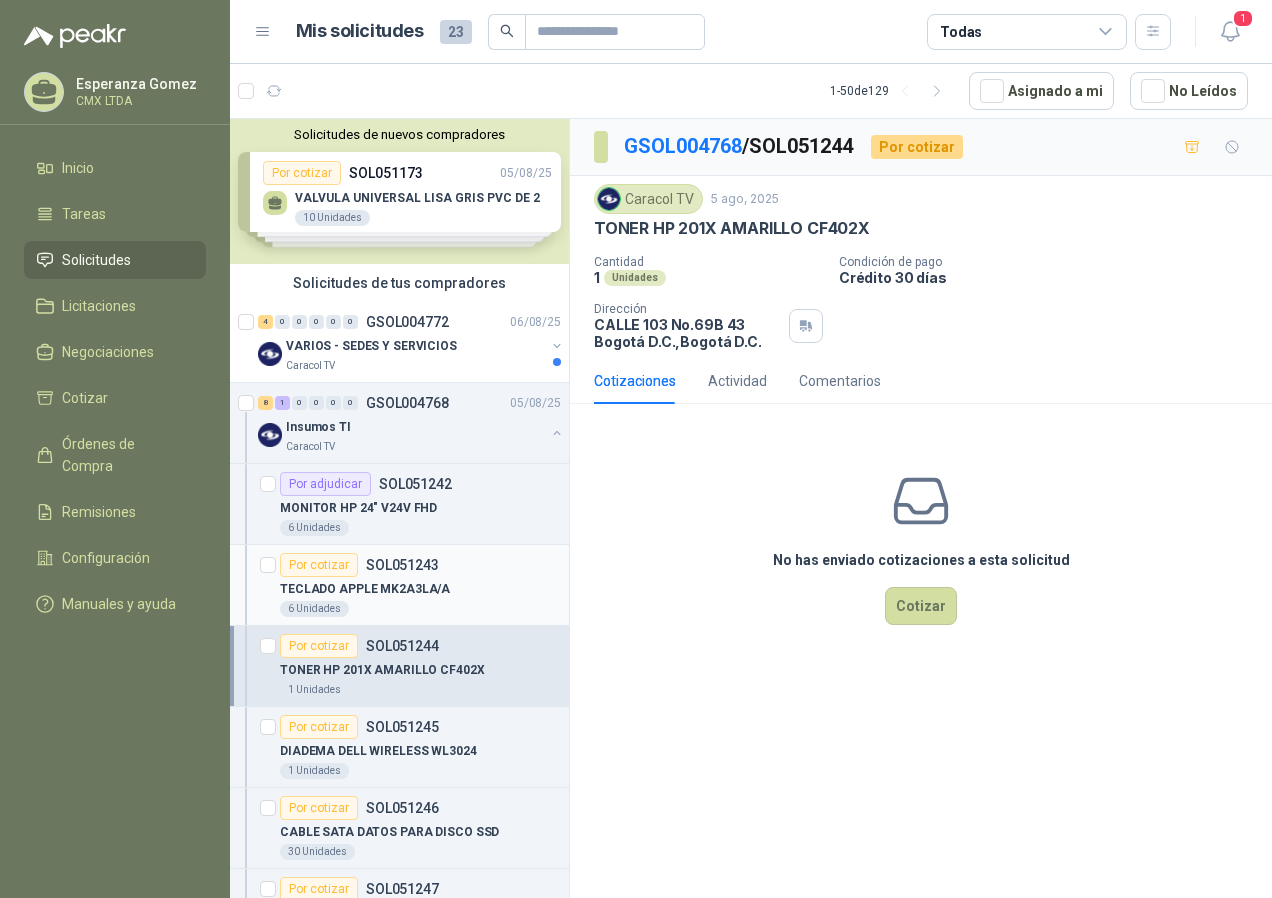 click on "TECLADO APPLE MK2A3LA/A" at bounding box center [420, 589] 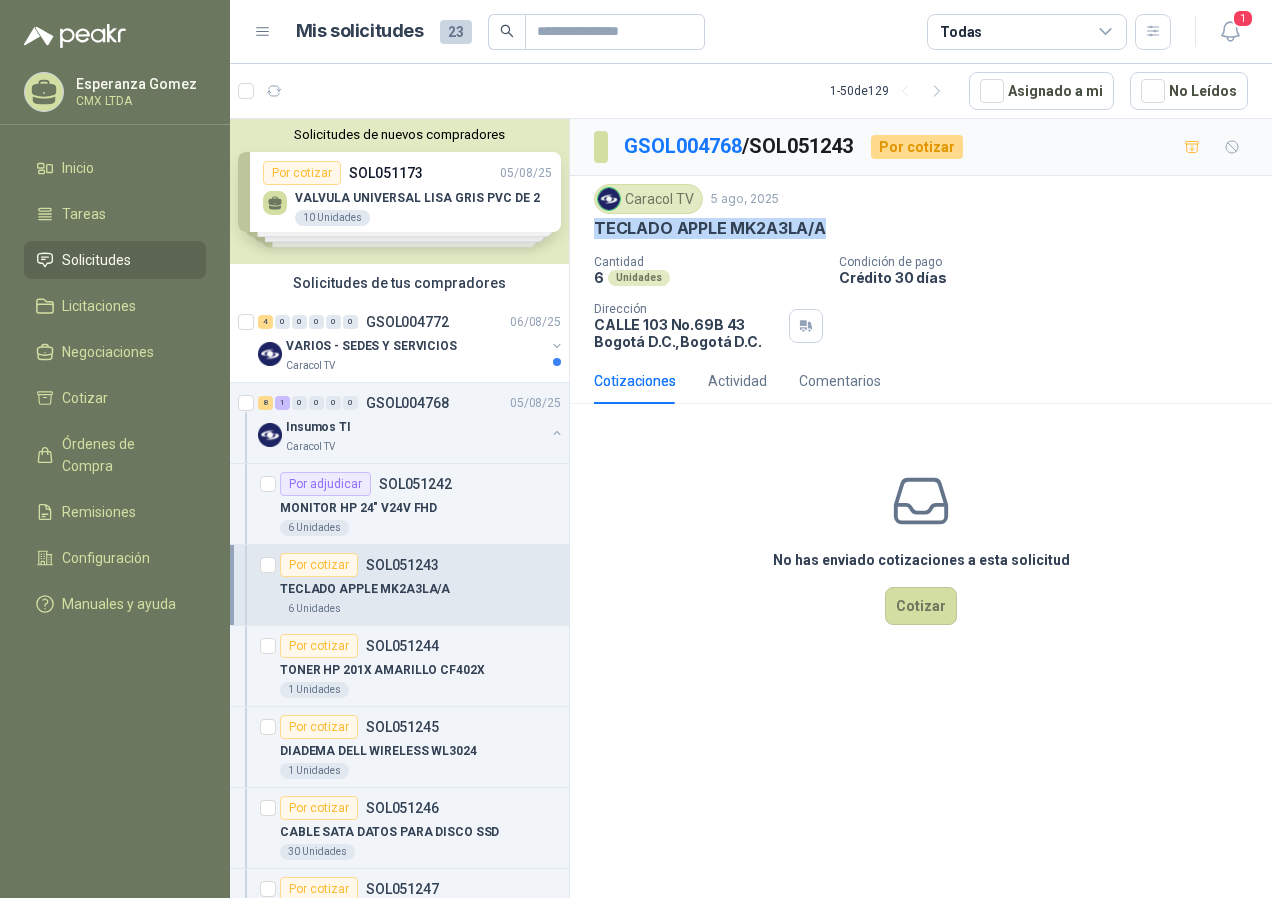 drag, startPoint x: 594, startPoint y: 226, endPoint x: 880, endPoint y: 229, distance: 286.01575 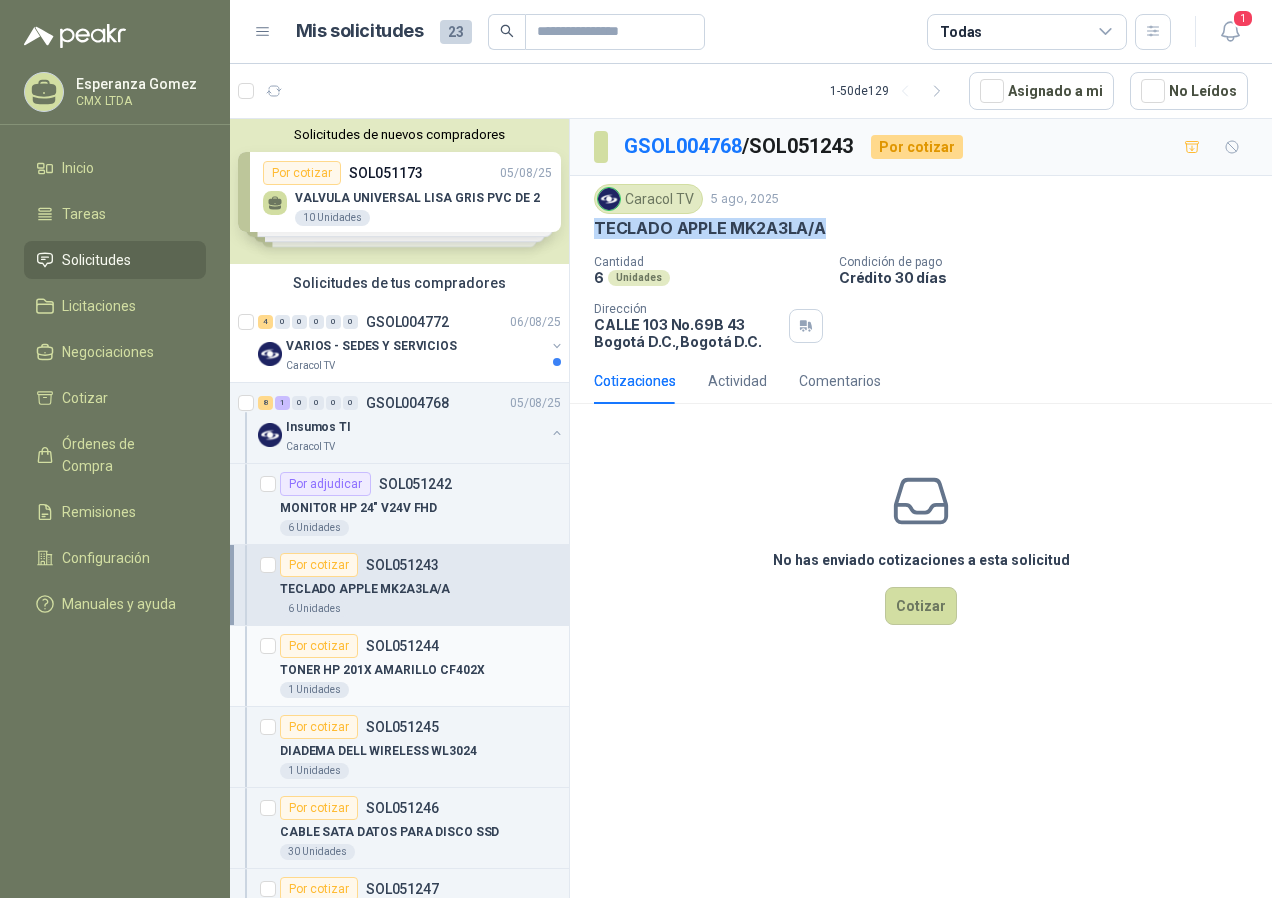 click on "TONER HP 201X AMARILLO CF402X" at bounding box center (382, 670) 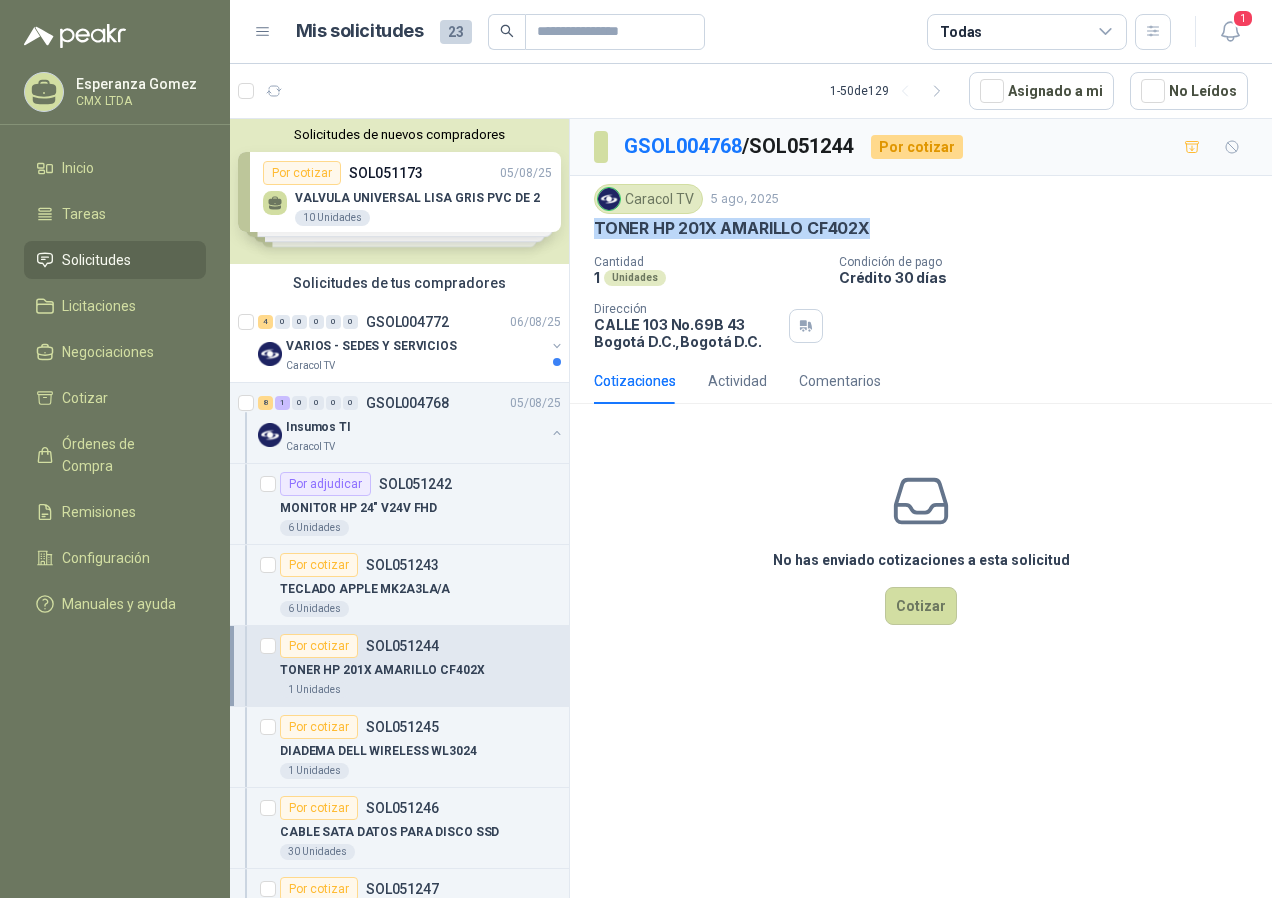 drag, startPoint x: 596, startPoint y: 232, endPoint x: 867, endPoint y: 232, distance: 271 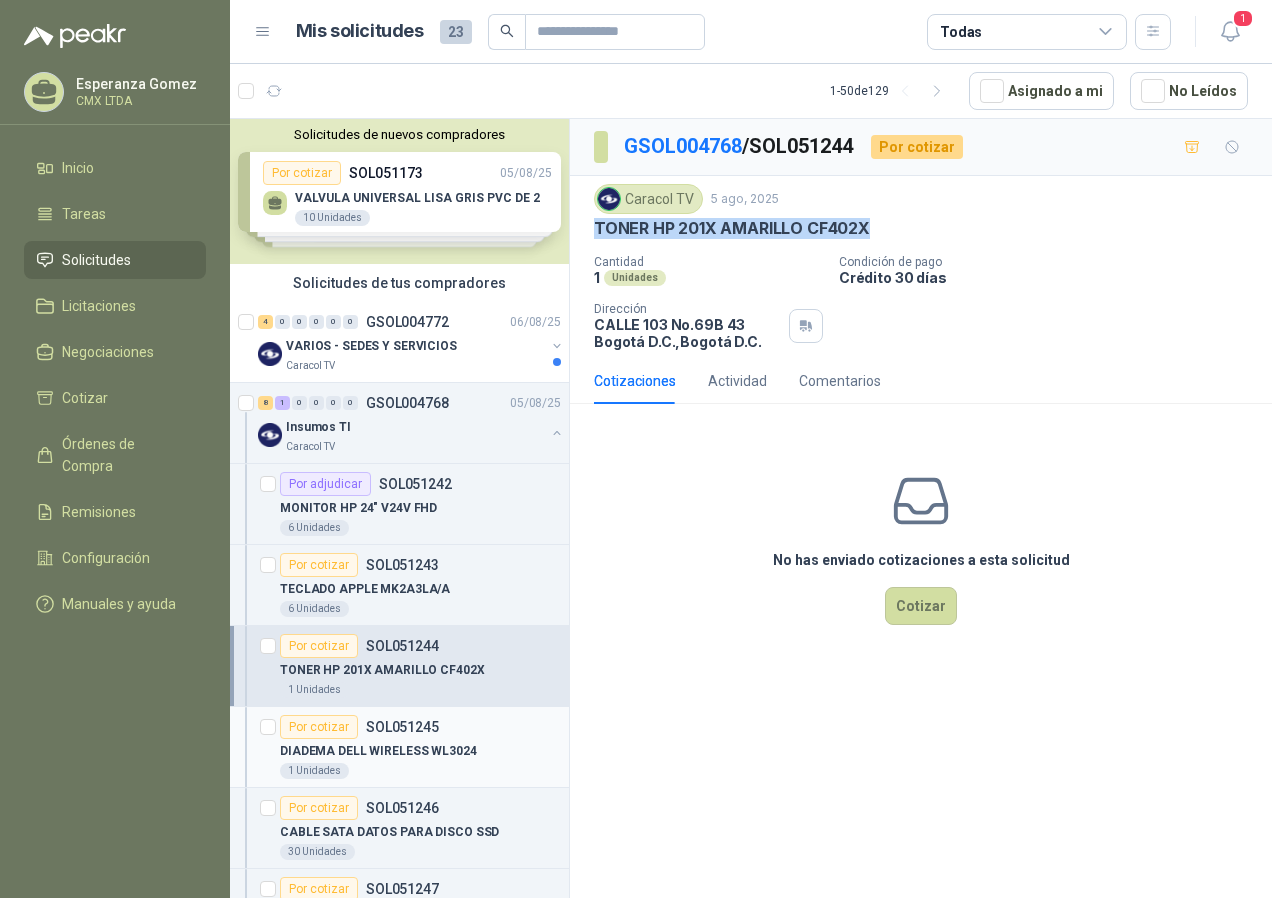 click on "Por cotizar SOL051245 DIADEMA DELL WIRELESS WL3024 1   Unidades" at bounding box center [399, 747] 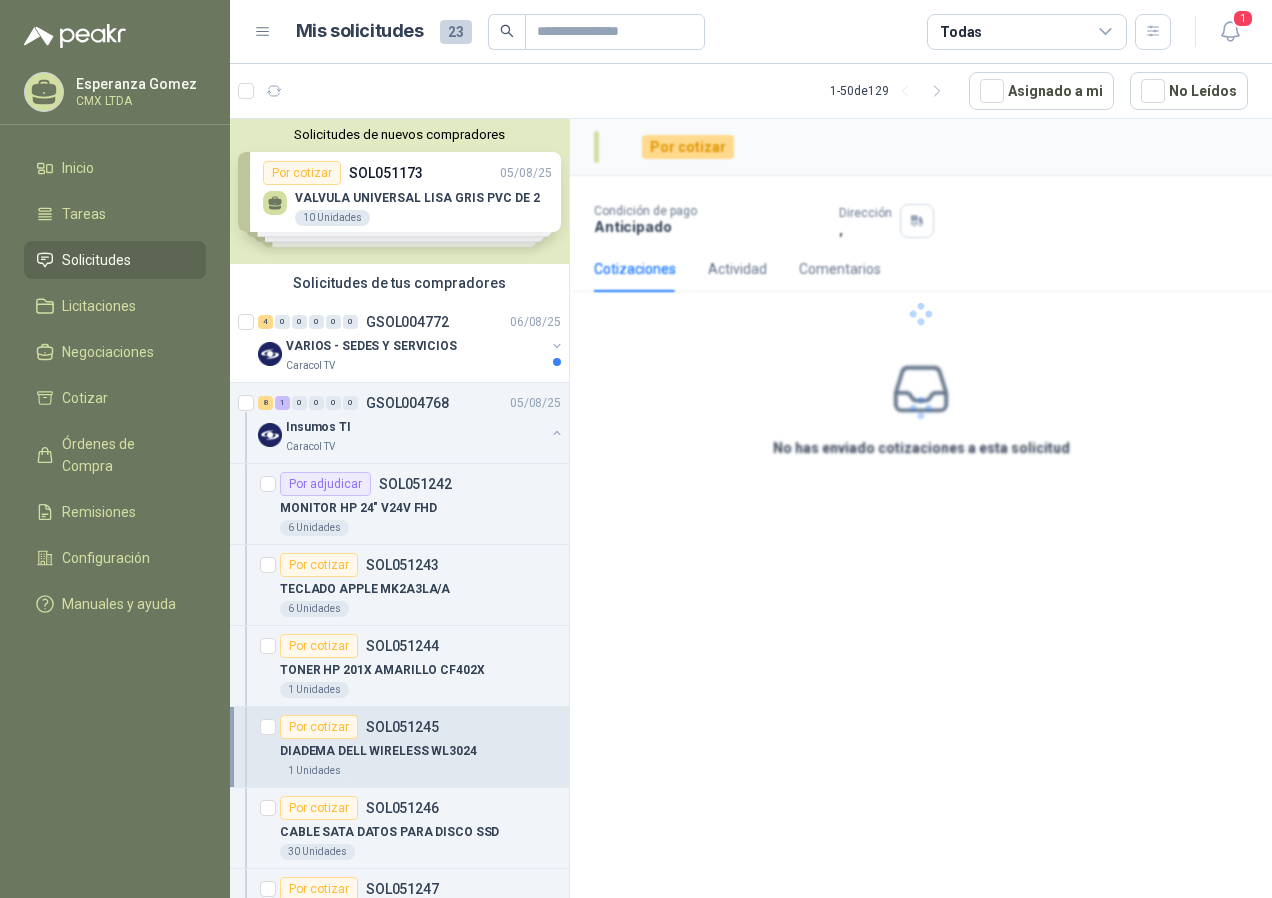 click on "DIADEMA DELL WIRELESS WL3024" at bounding box center [378, 751] 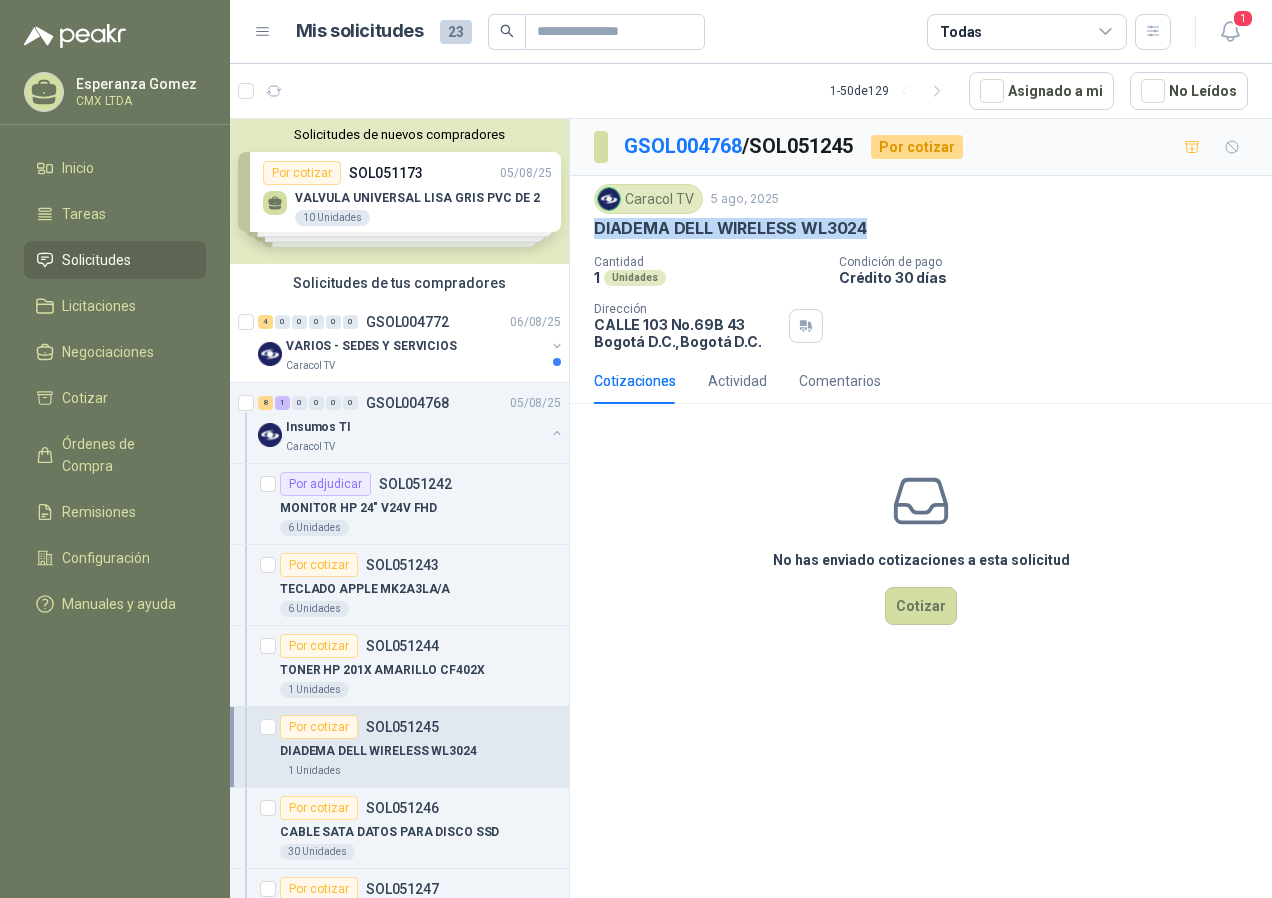 drag, startPoint x: 599, startPoint y: 231, endPoint x: 865, endPoint y: 240, distance: 266.15222 